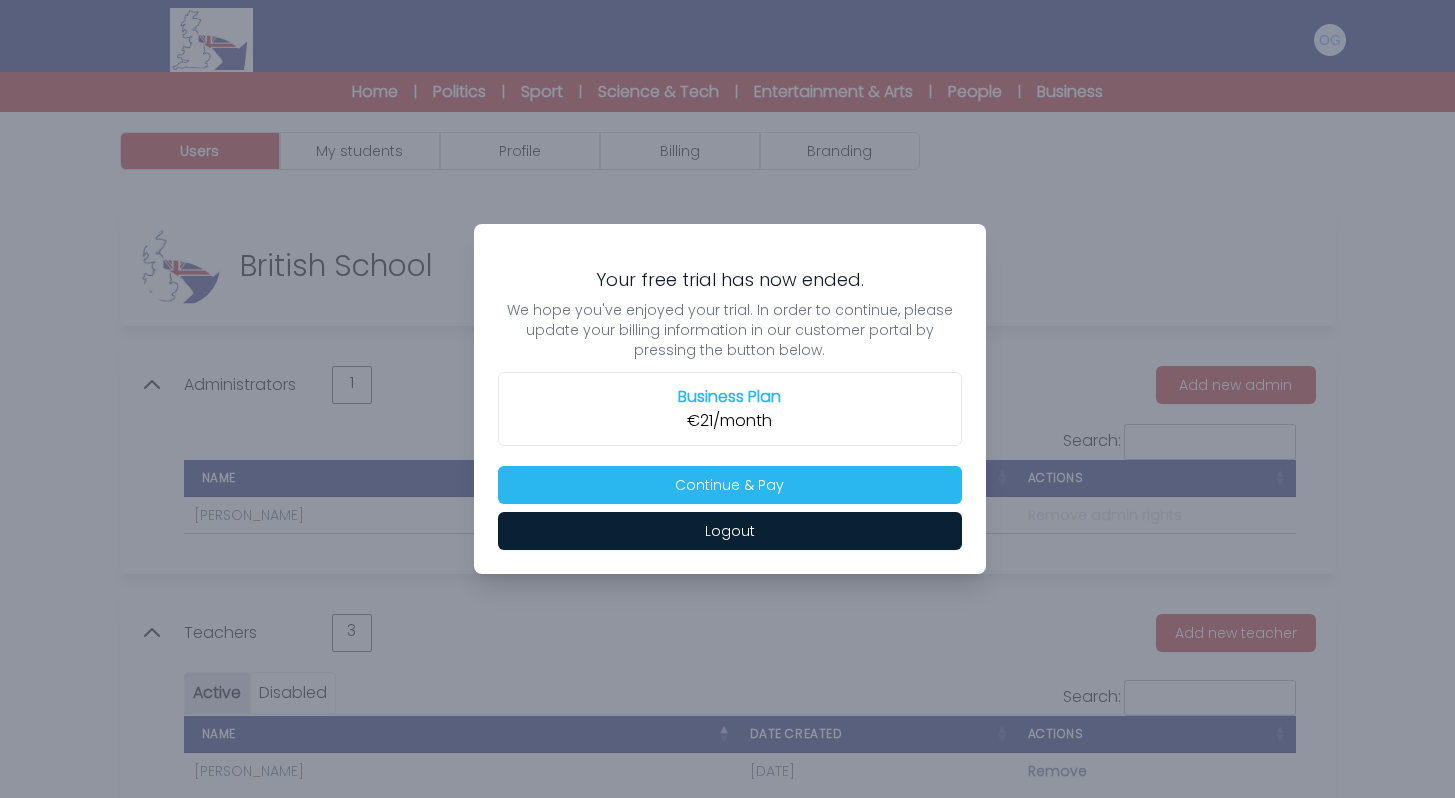 scroll, scrollTop: 0, scrollLeft: 0, axis: both 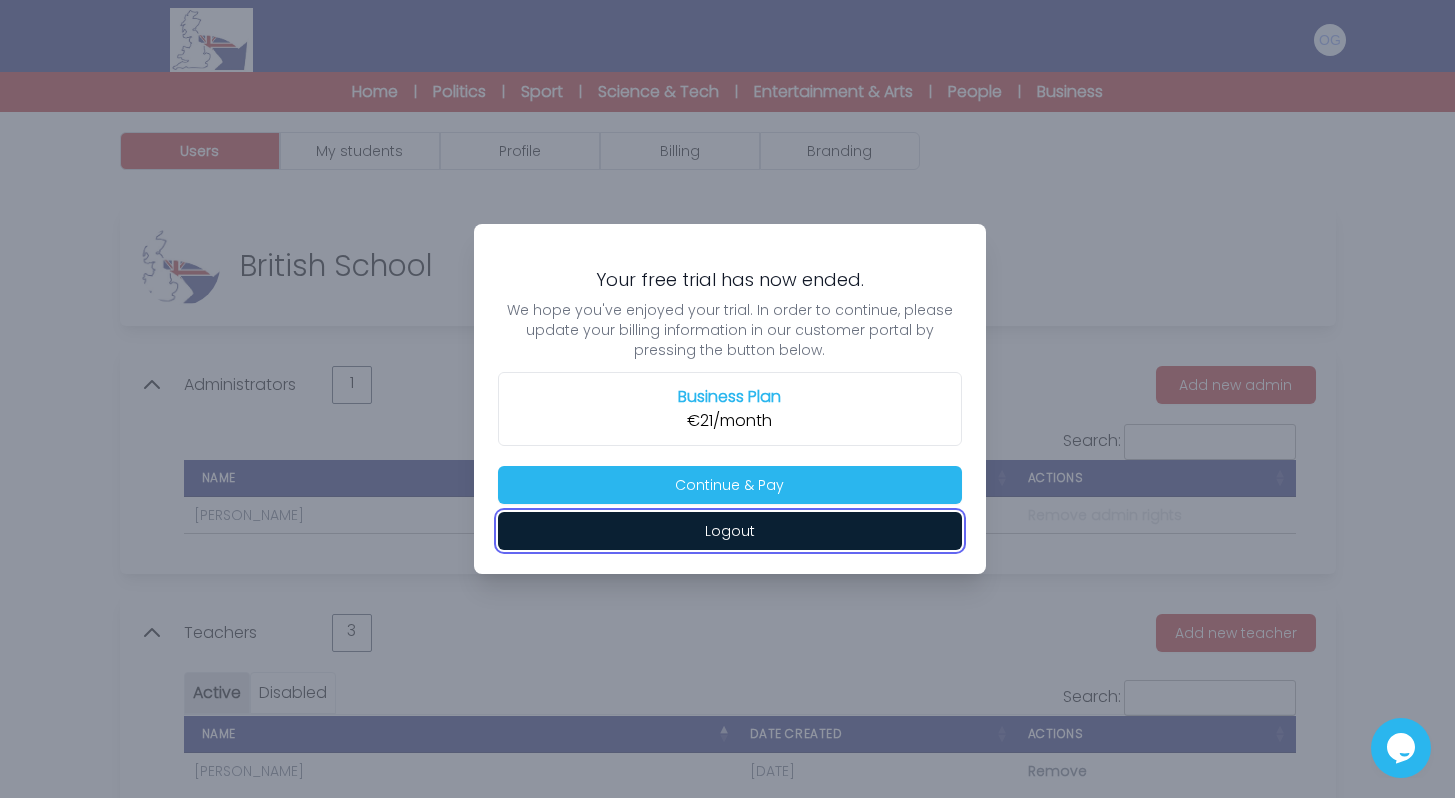 click on "Logout" at bounding box center (730, 531) 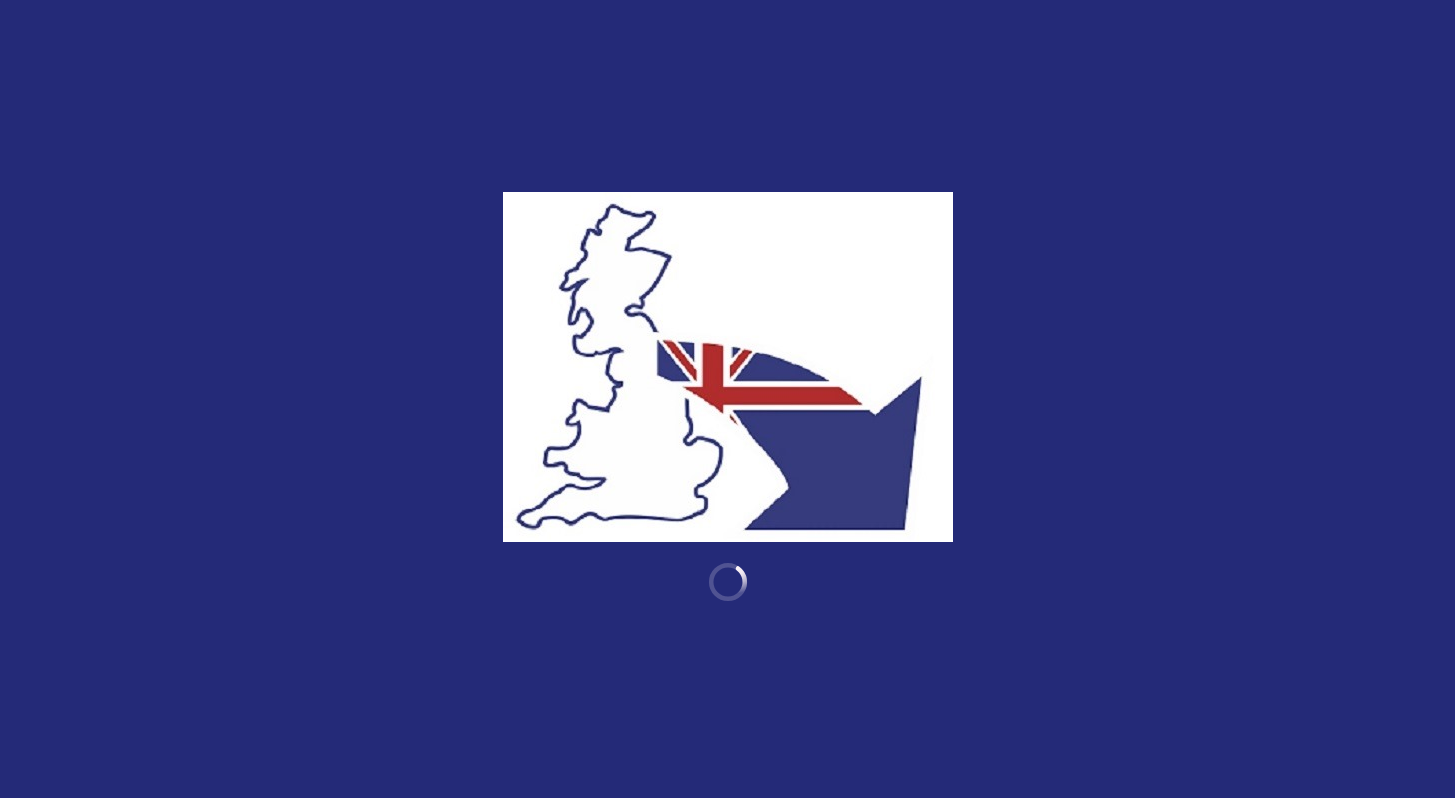 scroll, scrollTop: 0, scrollLeft: 0, axis: both 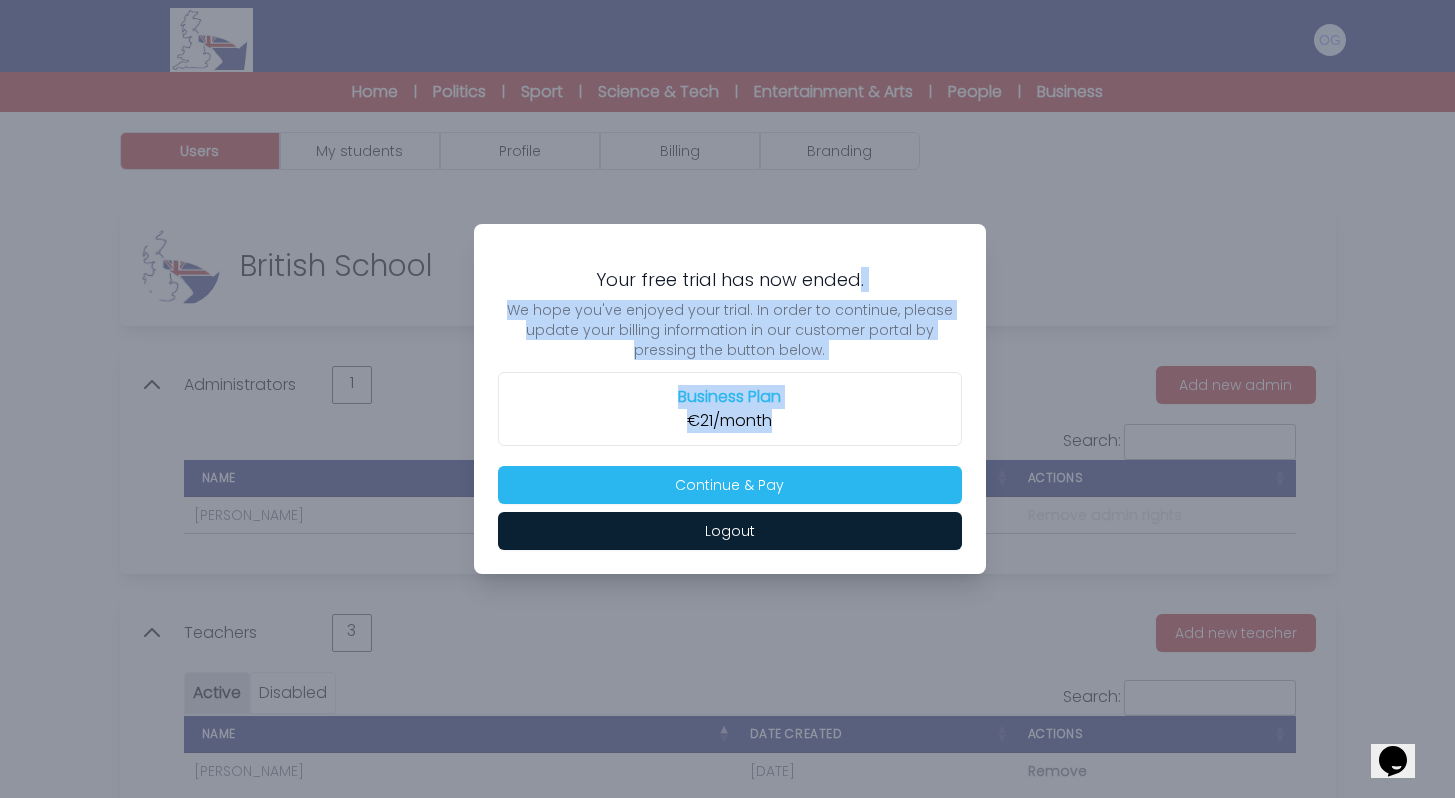 drag, startPoint x: 597, startPoint y: 271, endPoint x: 797, endPoint y: 458, distance: 273.8047 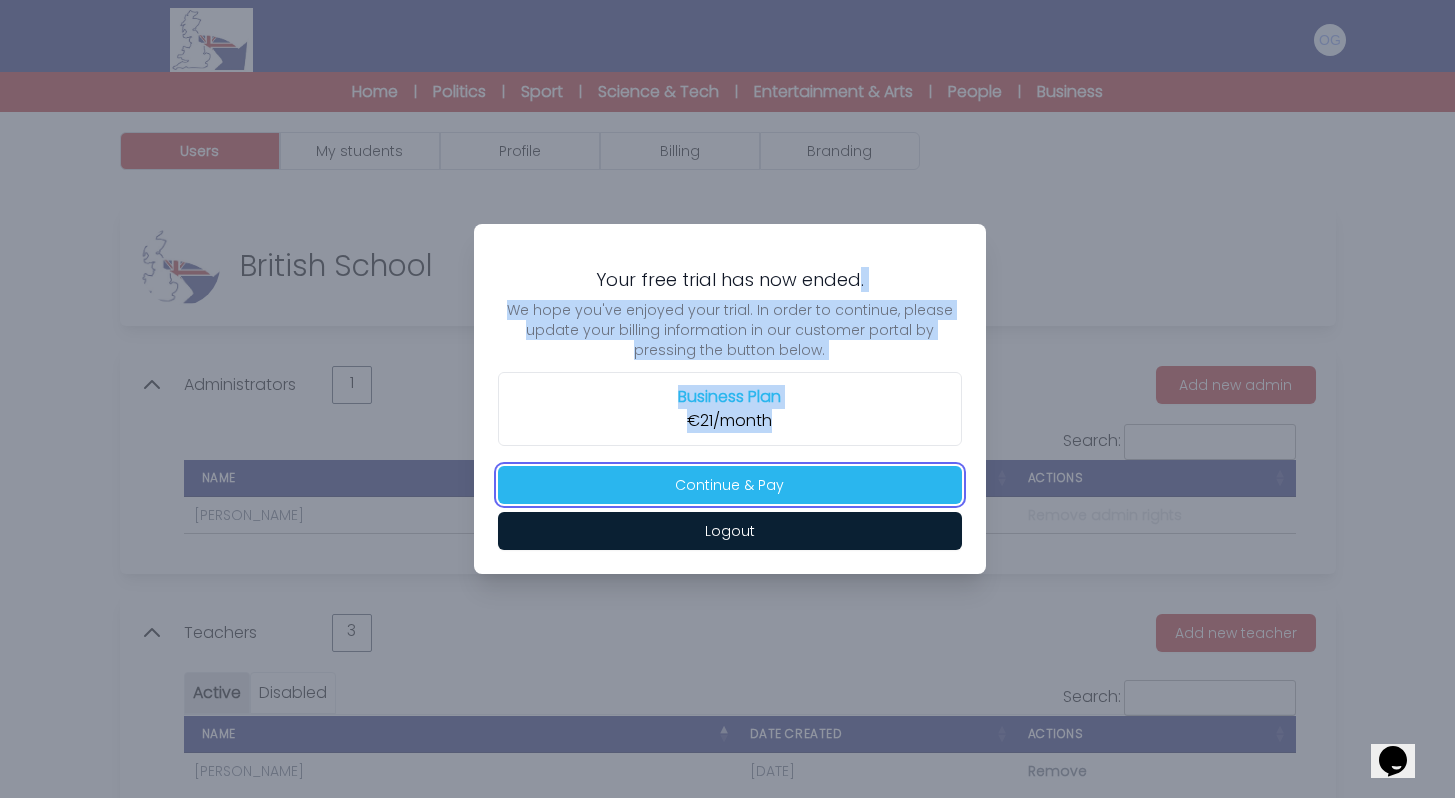 click on "Continue & Pay" at bounding box center (730, 485) 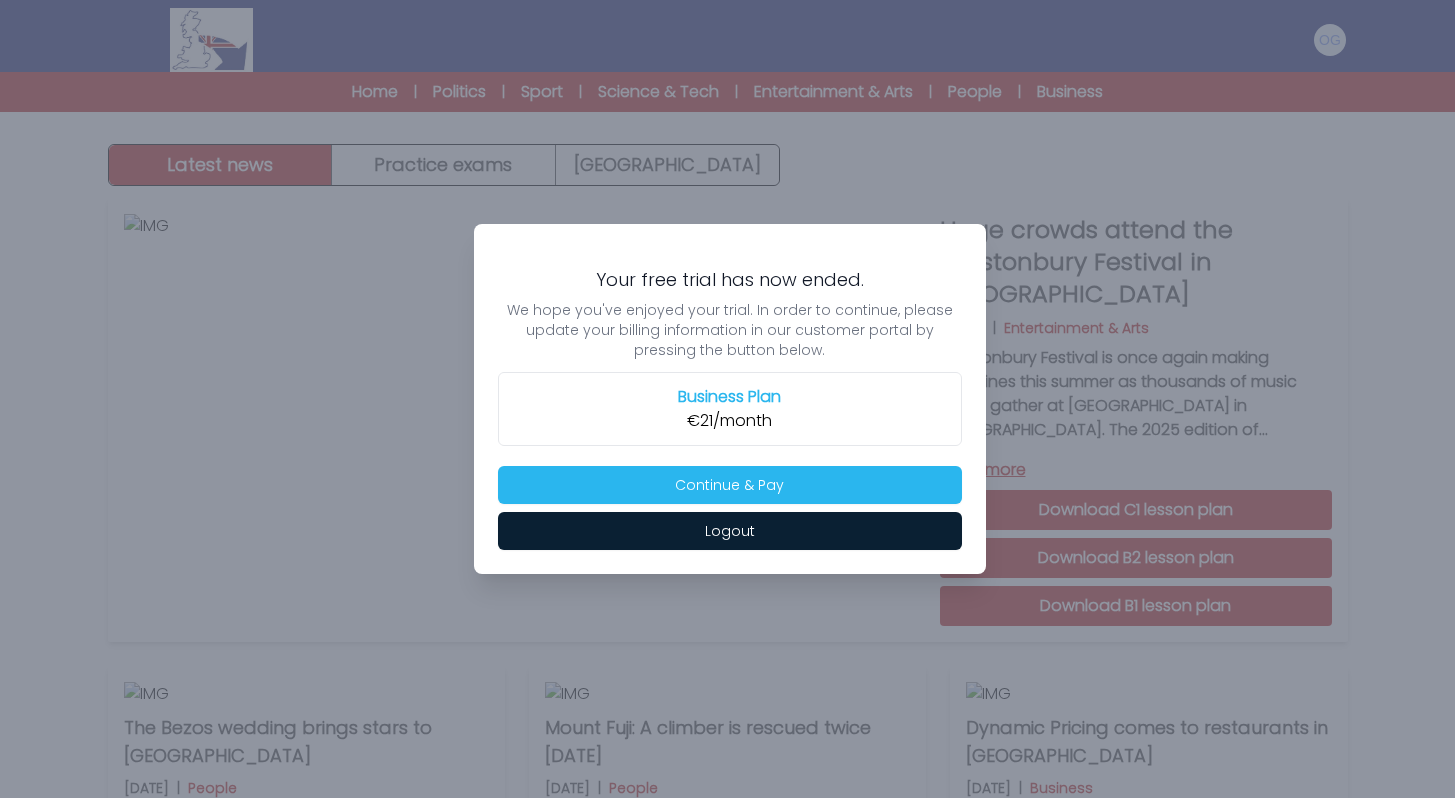 scroll, scrollTop: 0, scrollLeft: 0, axis: both 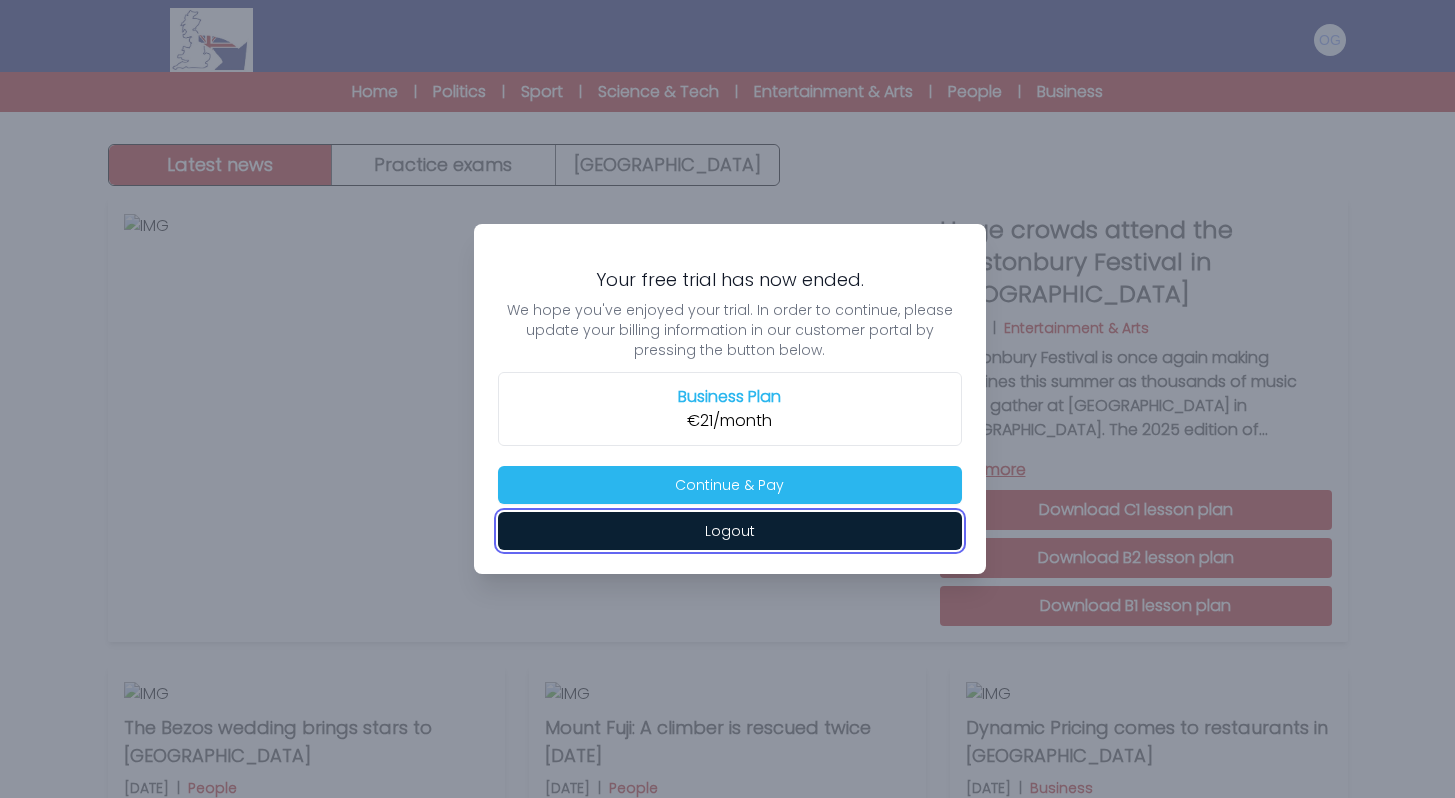 click on "Logout" at bounding box center (730, 531) 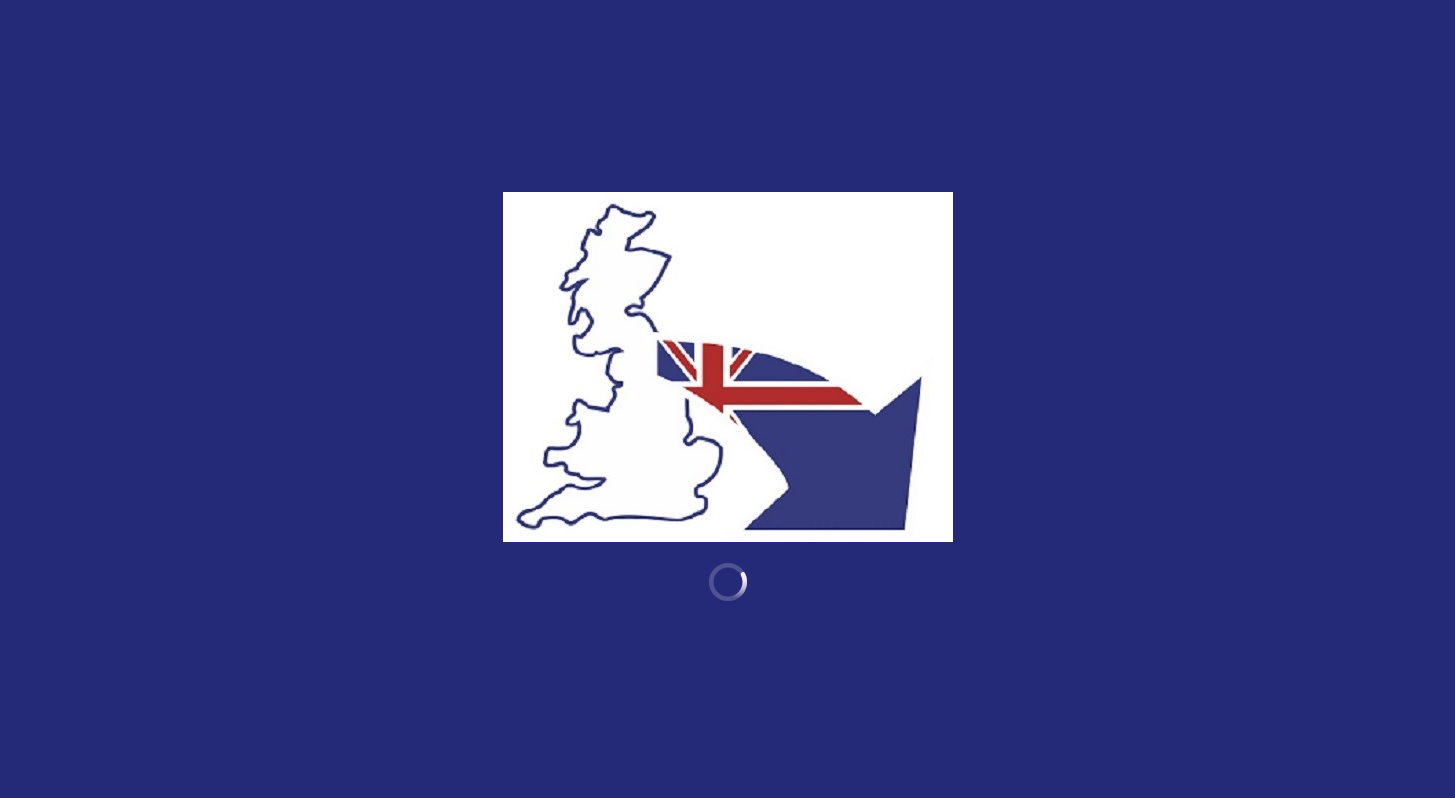 scroll, scrollTop: 0, scrollLeft: 0, axis: both 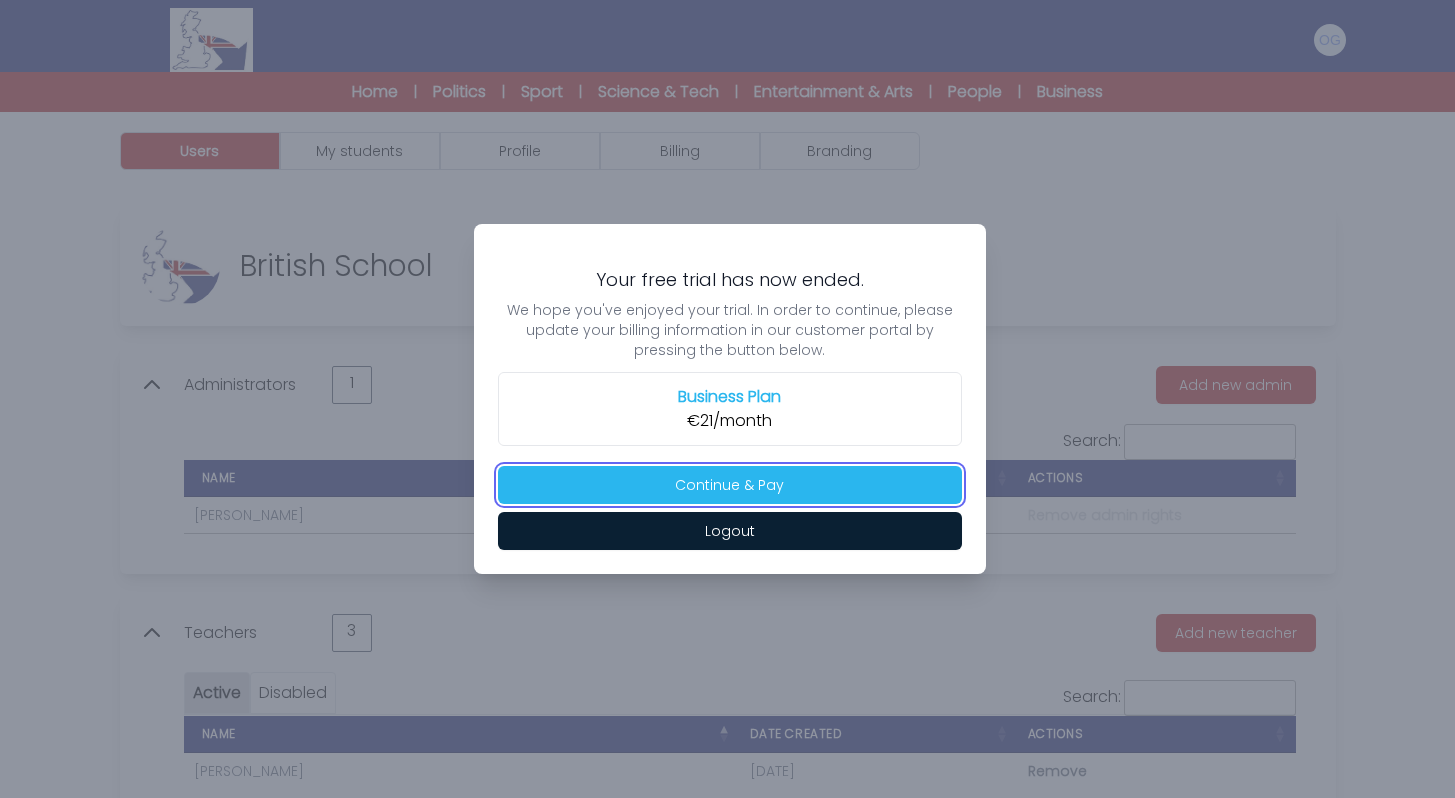 click on "Continue & Pay" at bounding box center (730, 485) 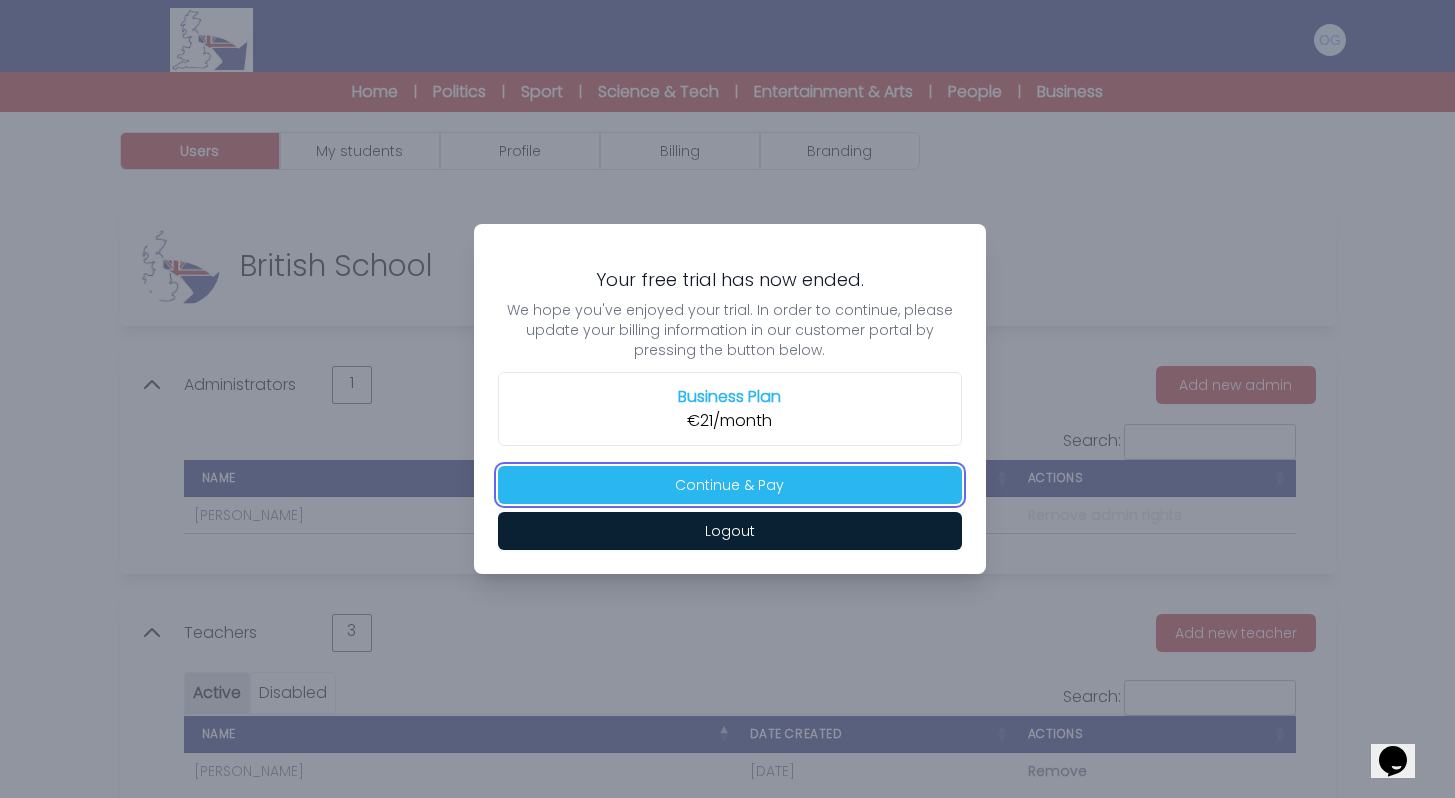 scroll, scrollTop: 0, scrollLeft: 0, axis: both 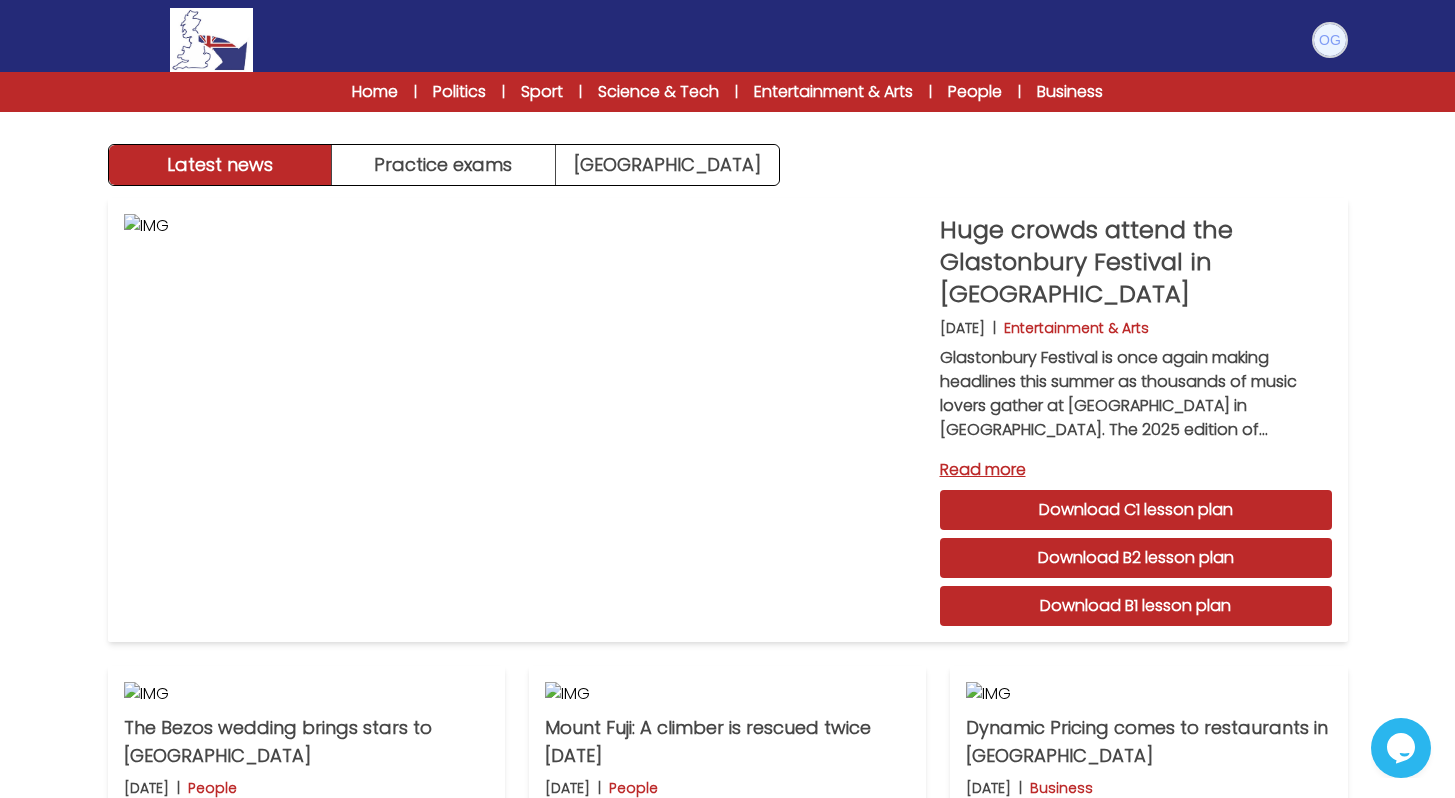 click at bounding box center (1330, 40) 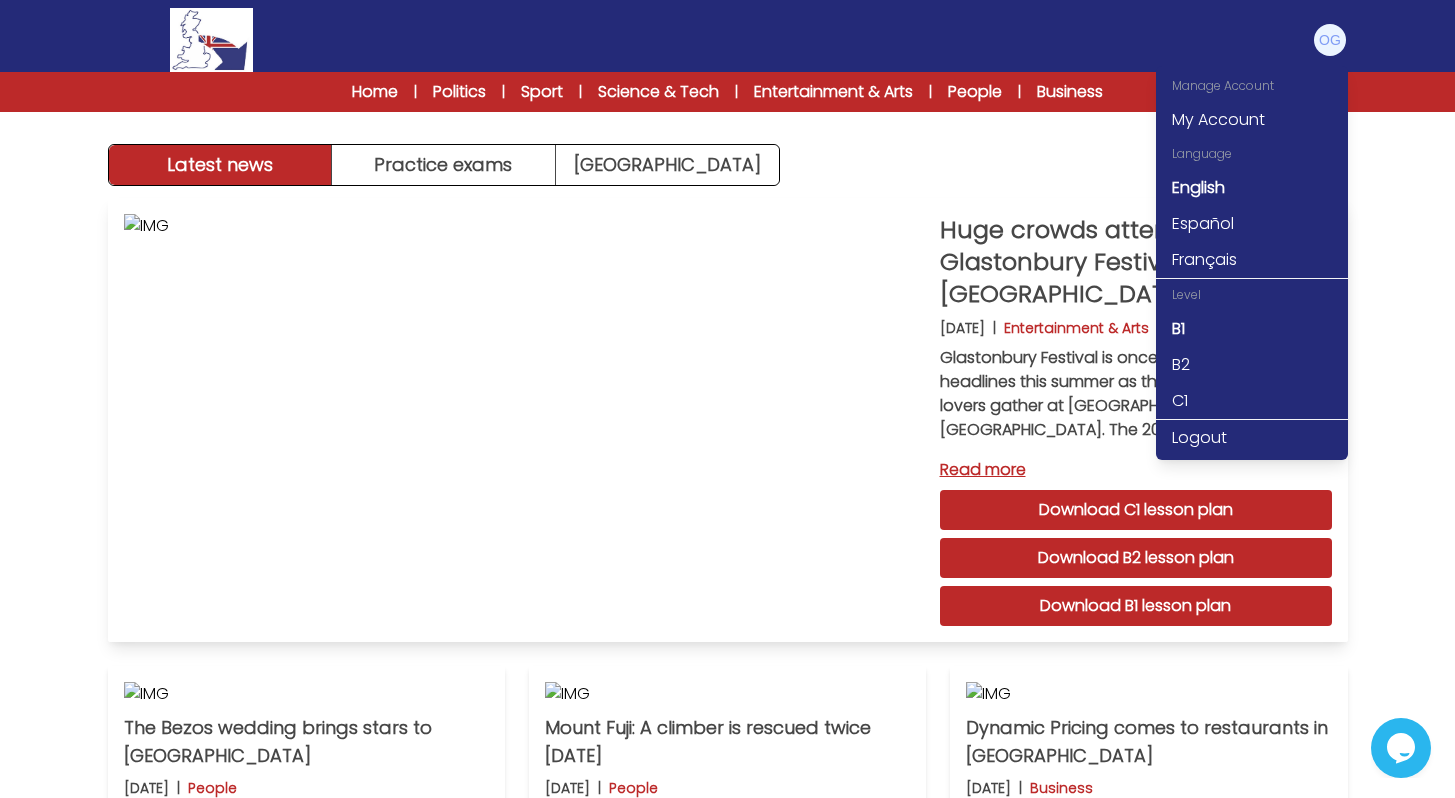 click on "Huge crowds attend the Glastonbury Festival in England
29th June 2025
|
Entertainment & Arts
Glastonbury Festival is once again making headlines this summer as thousands of music lovers gather at Worthy Farm in Somerset.
The 2025 edition of...
Read more
Download C1 lesson plan
Download B2 lesson plan
Download B1 lesson plan" at bounding box center (1136, 420) 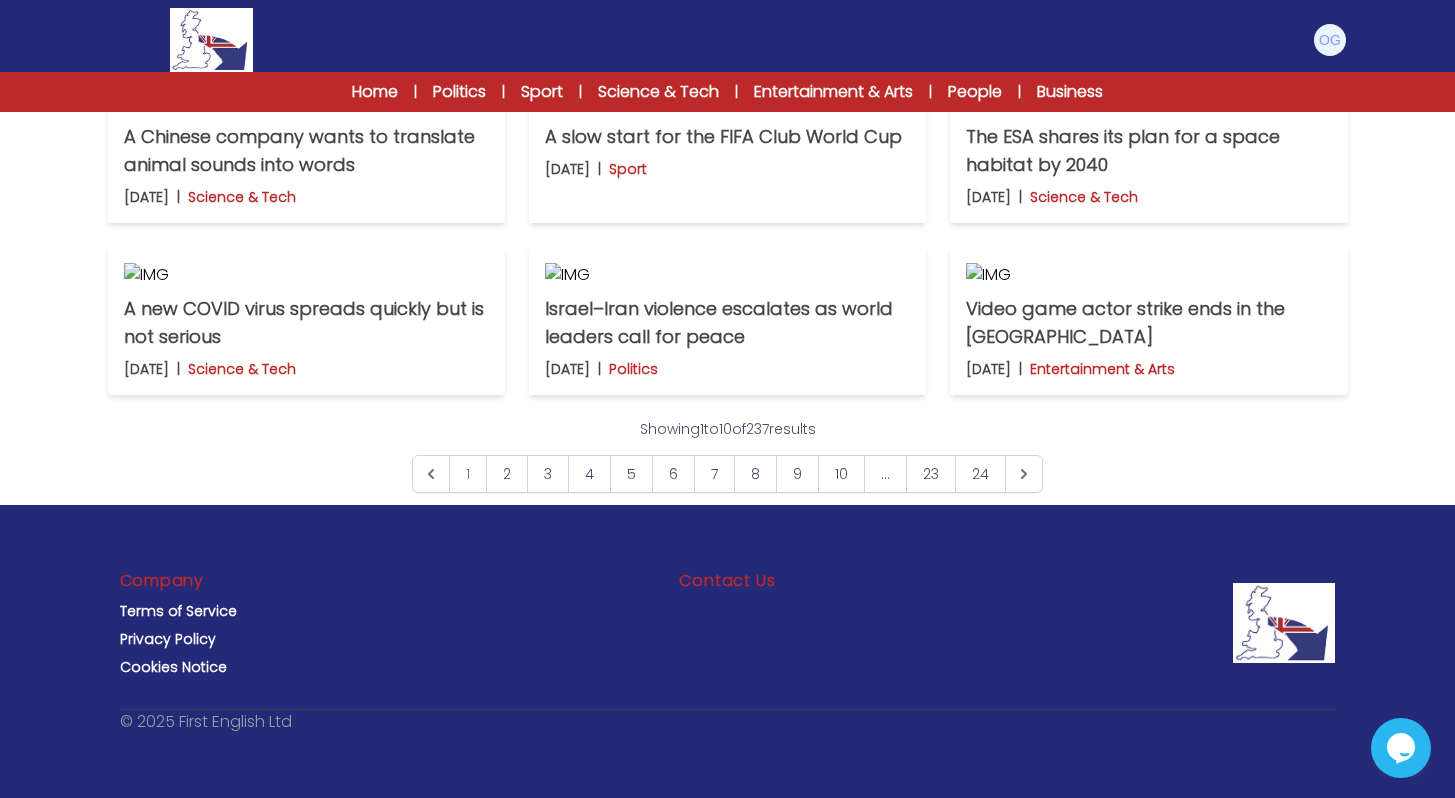 scroll, scrollTop: 820, scrollLeft: 0, axis: vertical 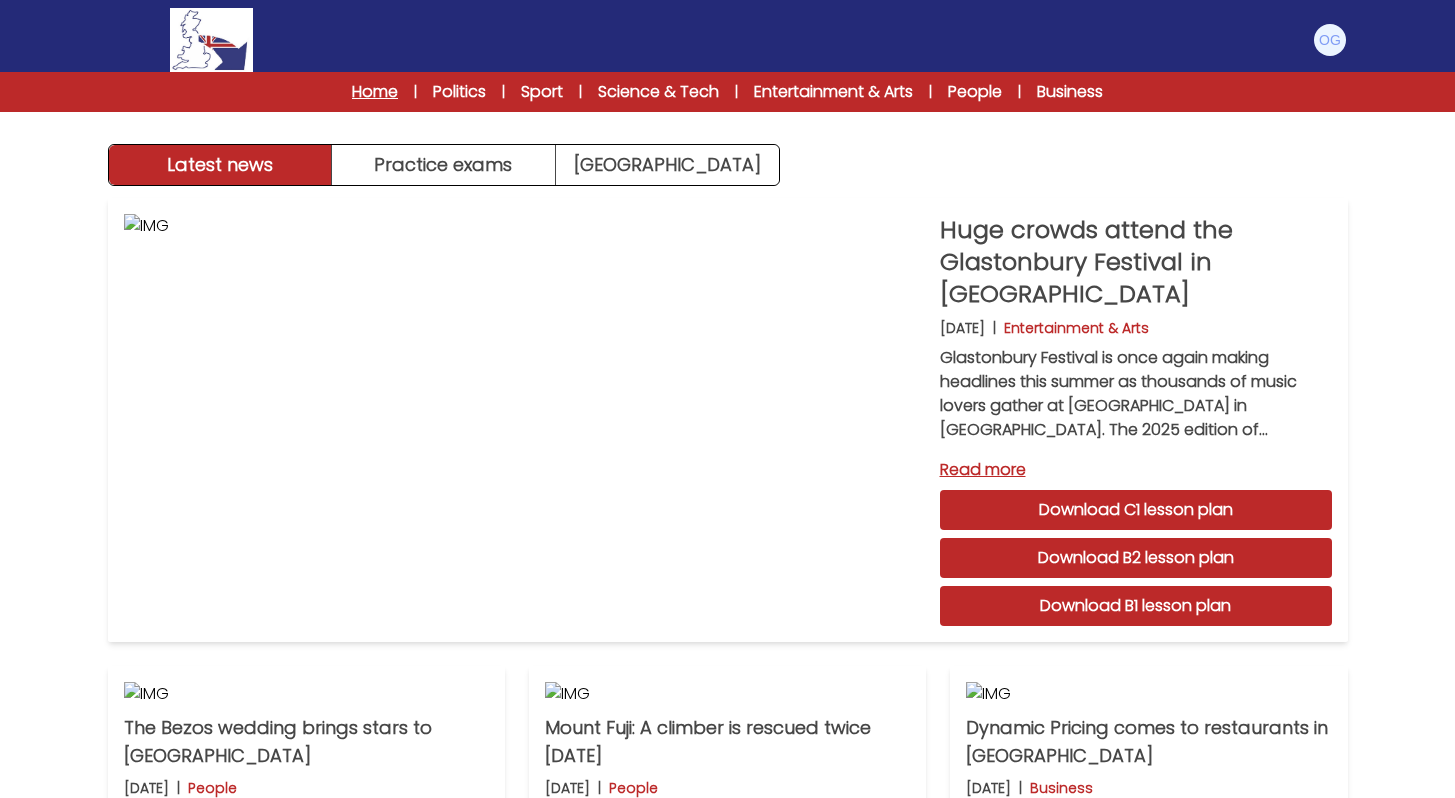 click on "Home" at bounding box center [375, 92] 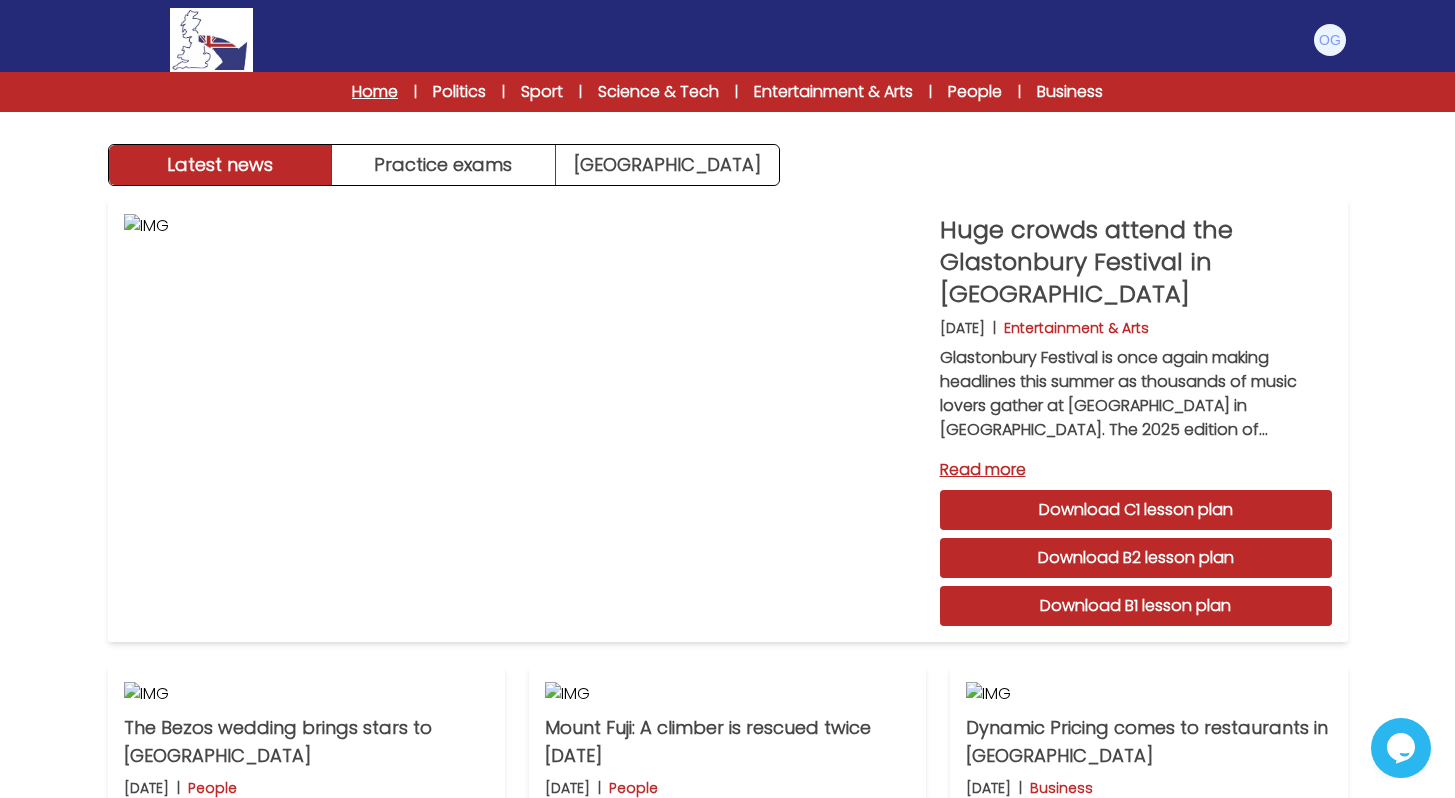 scroll, scrollTop: 0, scrollLeft: 0, axis: both 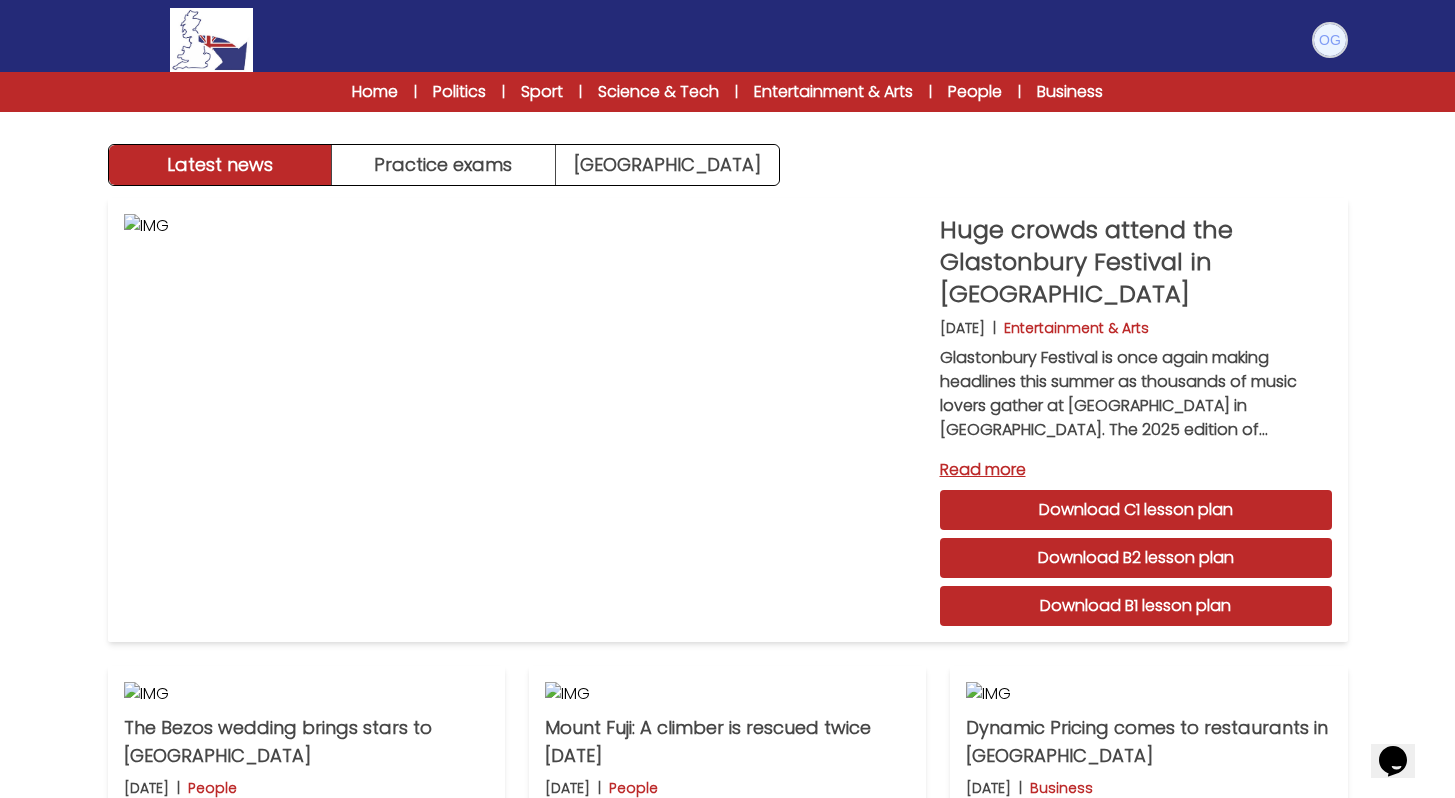 click at bounding box center (1330, 40) 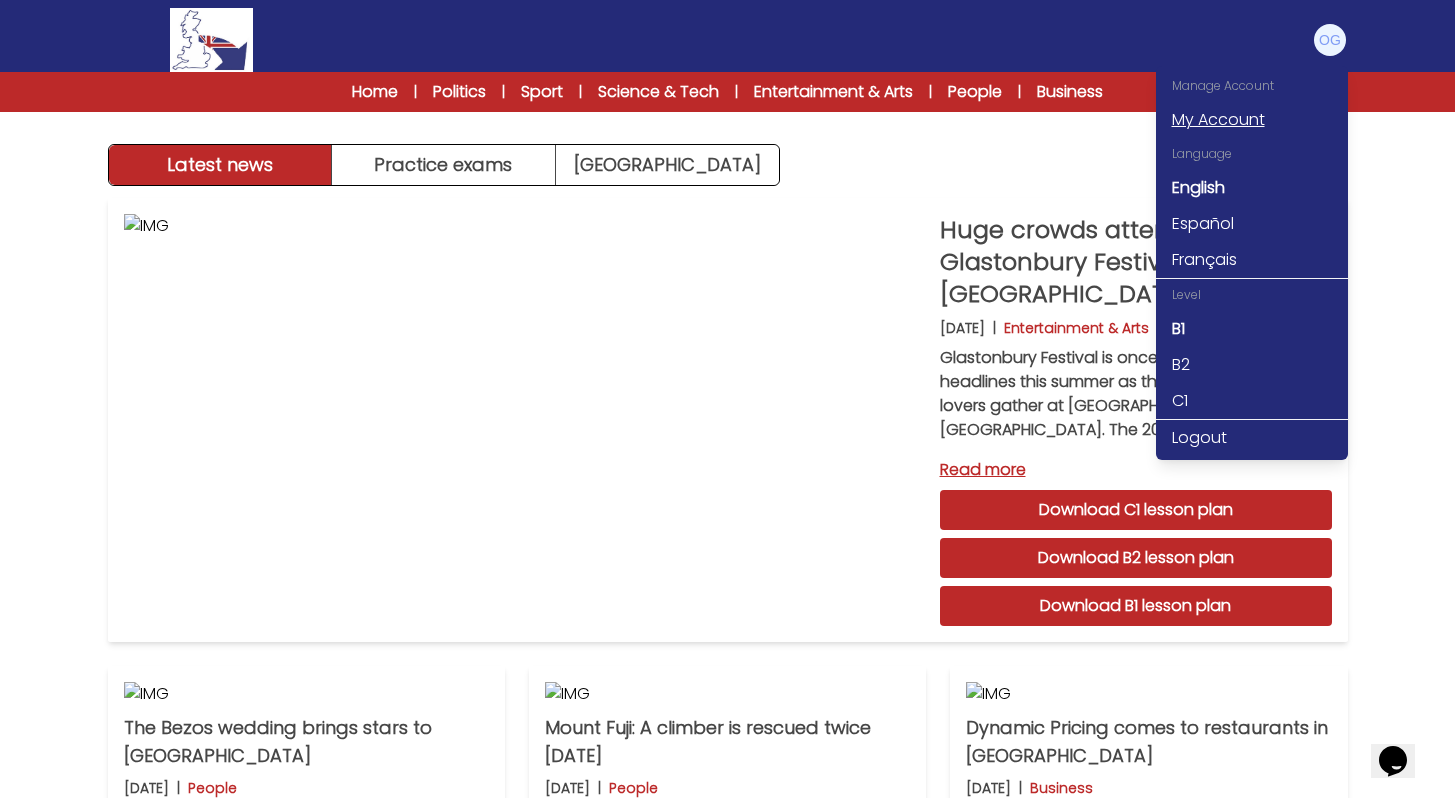 click on "My Account" at bounding box center (1252, 120) 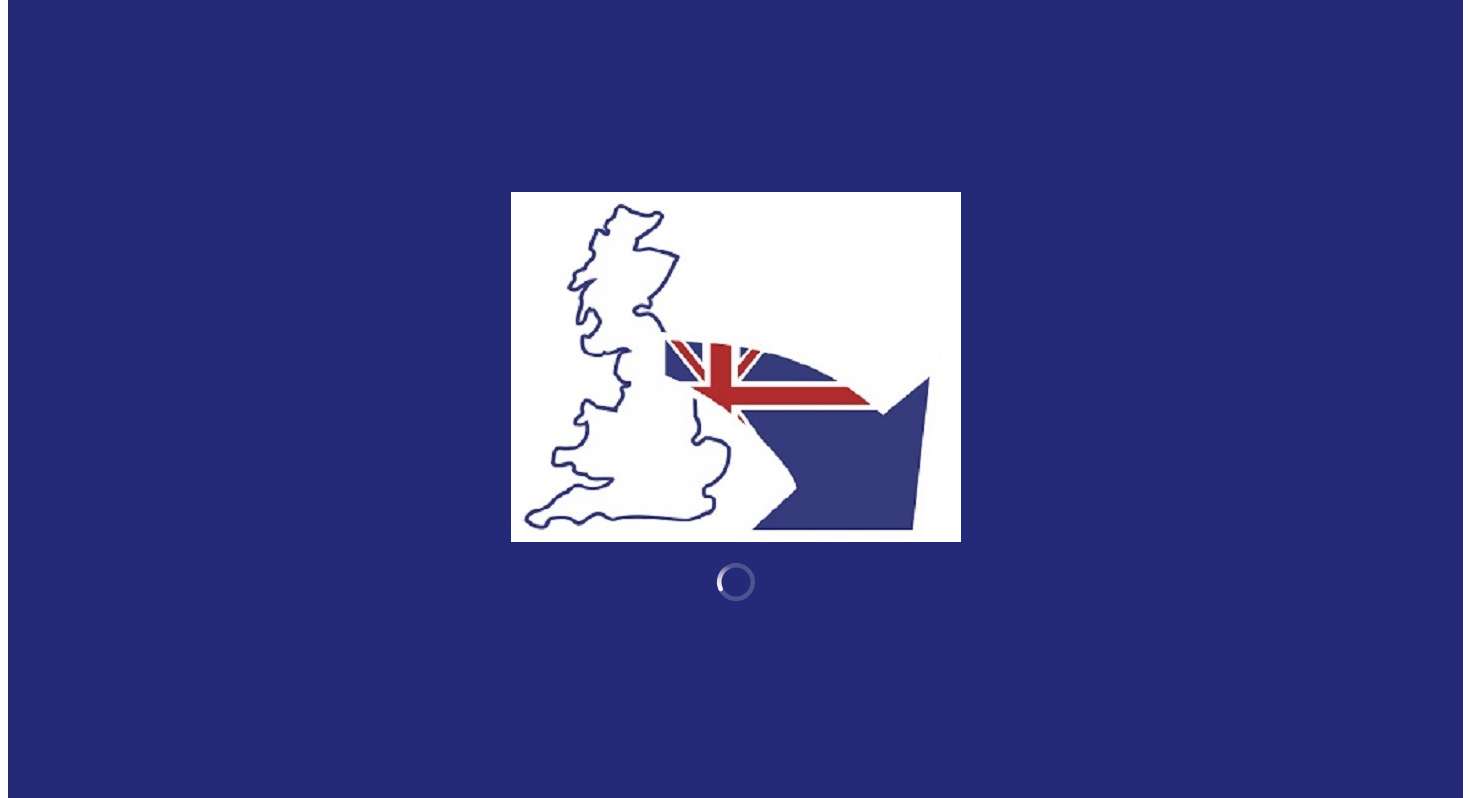 scroll, scrollTop: 0, scrollLeft: 0, axis: both 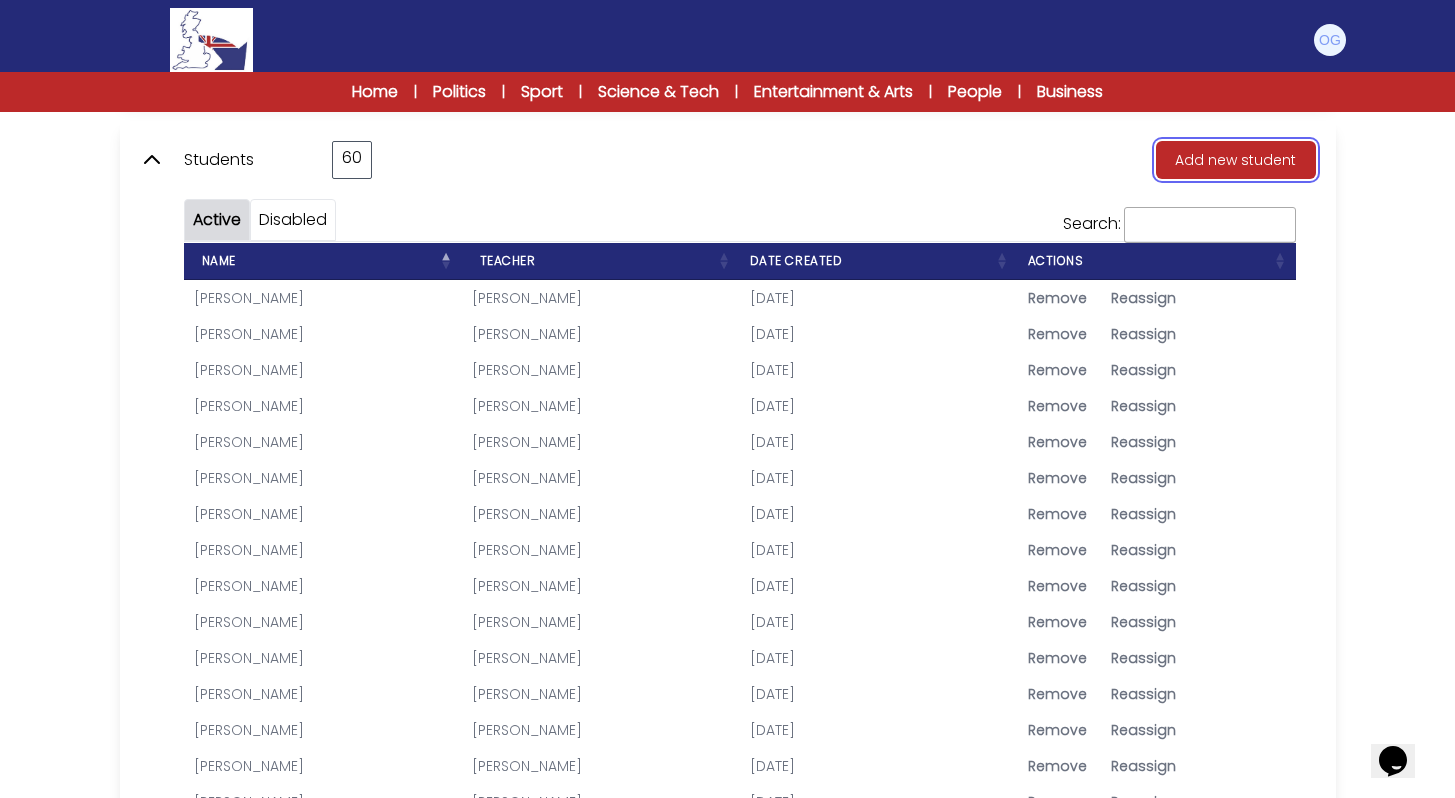 click on "Add new student" at bounding box center [1236, 160] 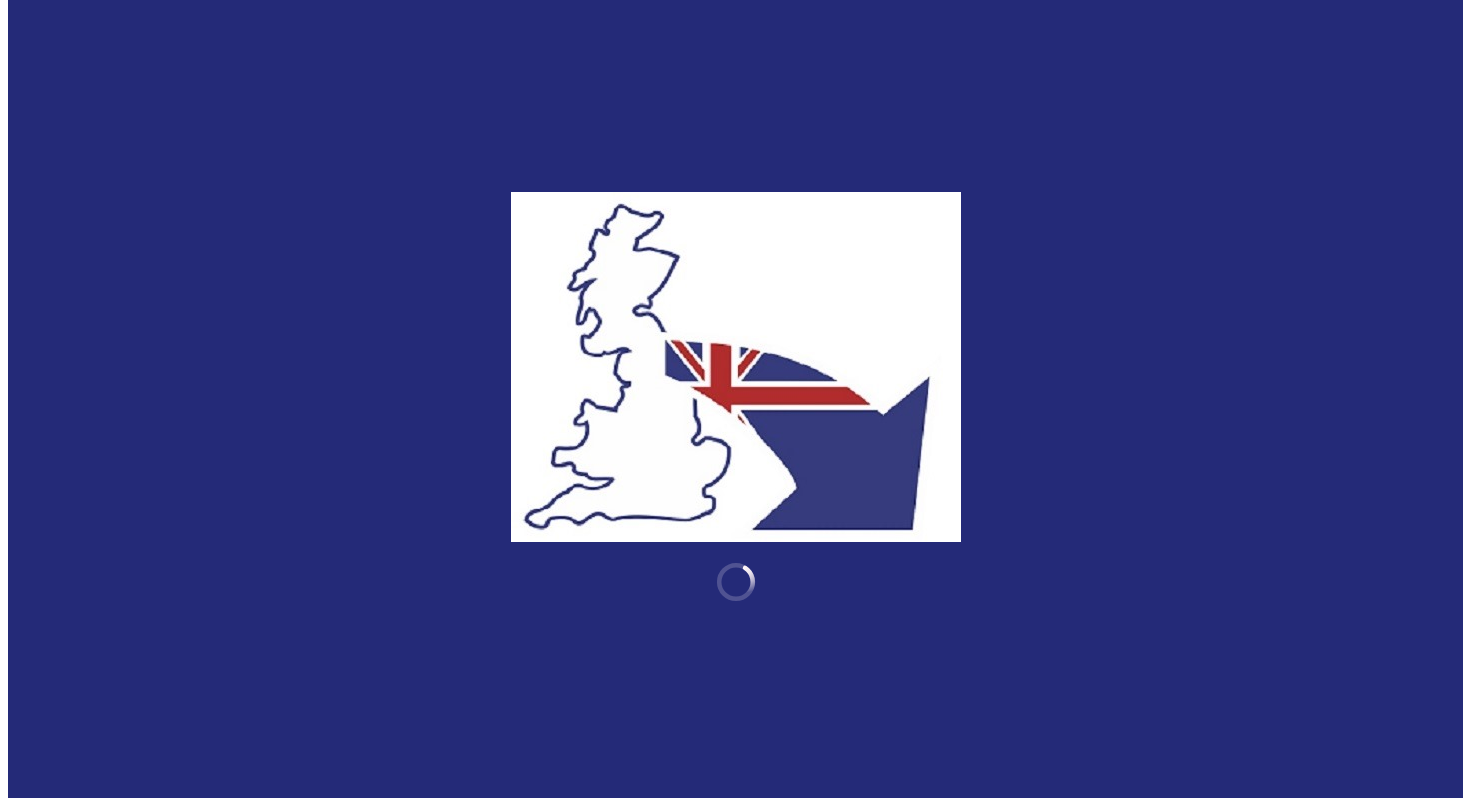 scroll, scrollTop: 0, scrollLeft: 0, axis: both 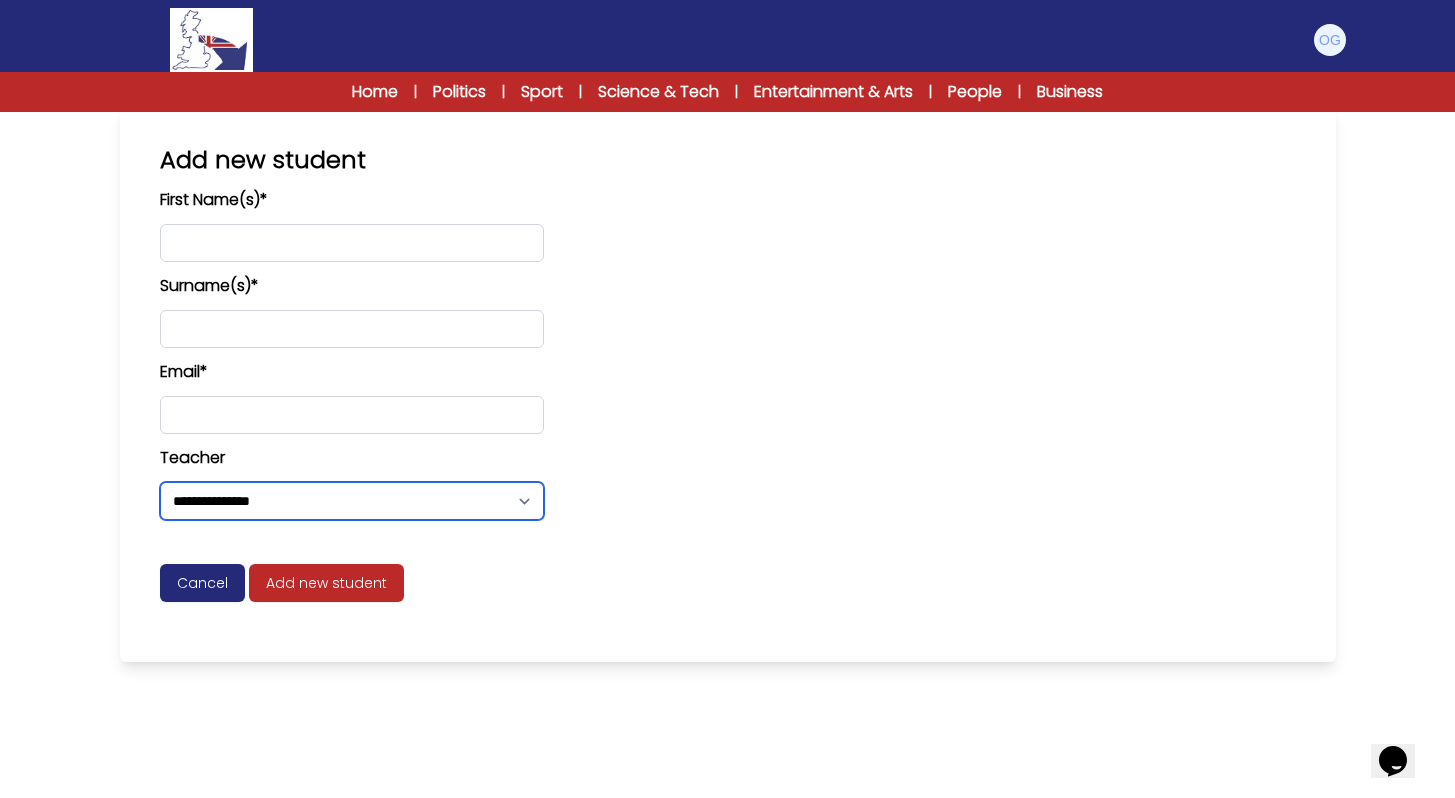 click on "**********" at bounding box center (352, 501) 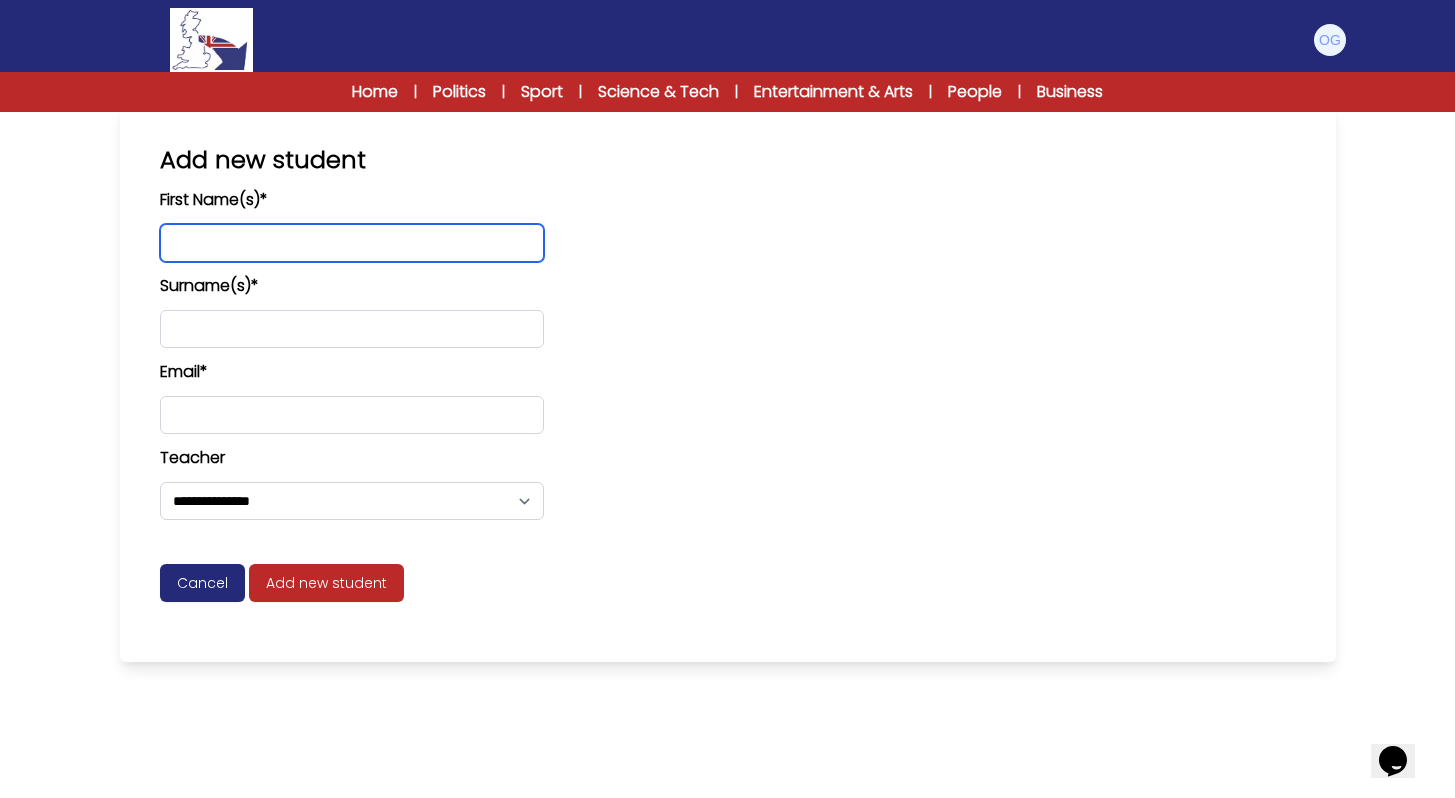 click at bounding box center (352, 243) 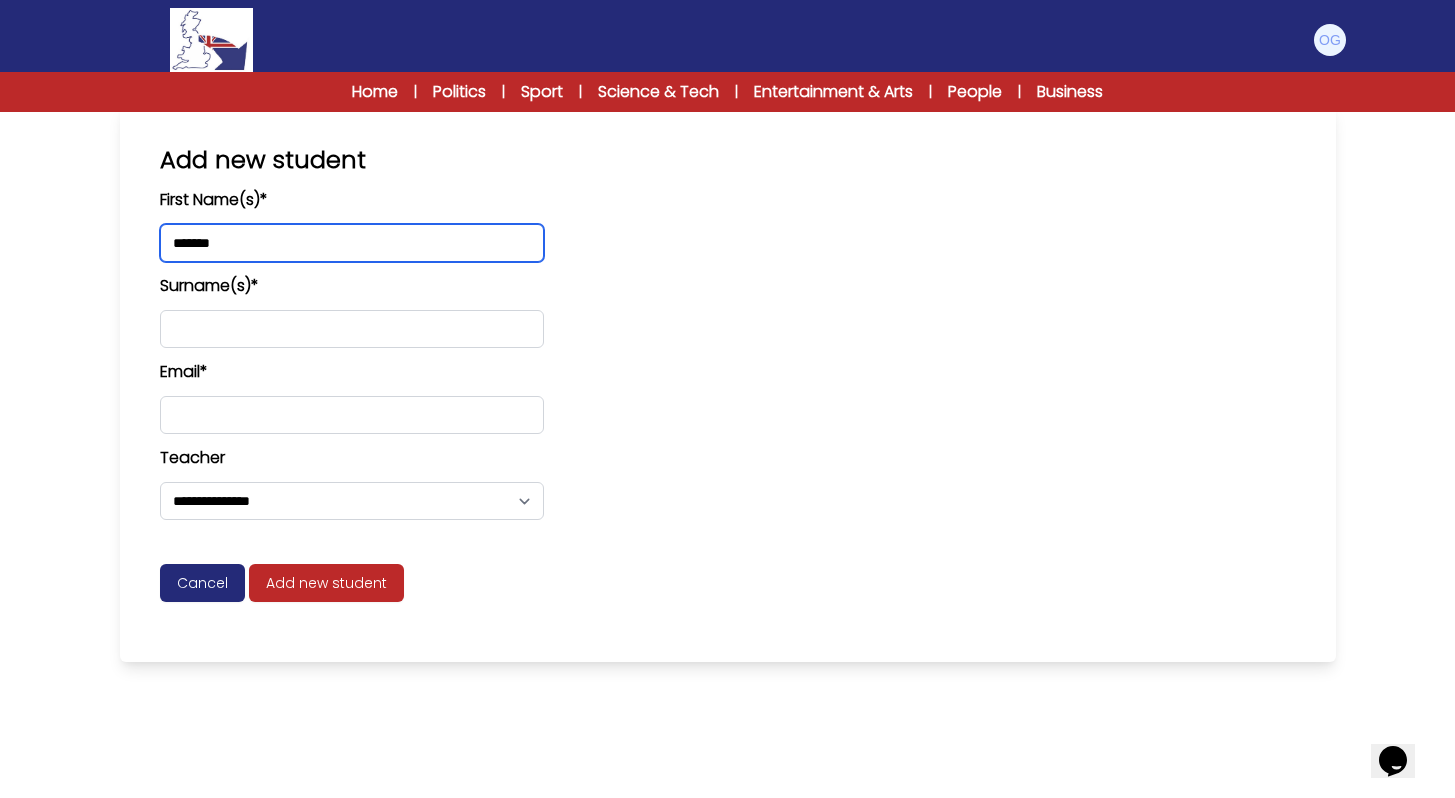 type on "*******" 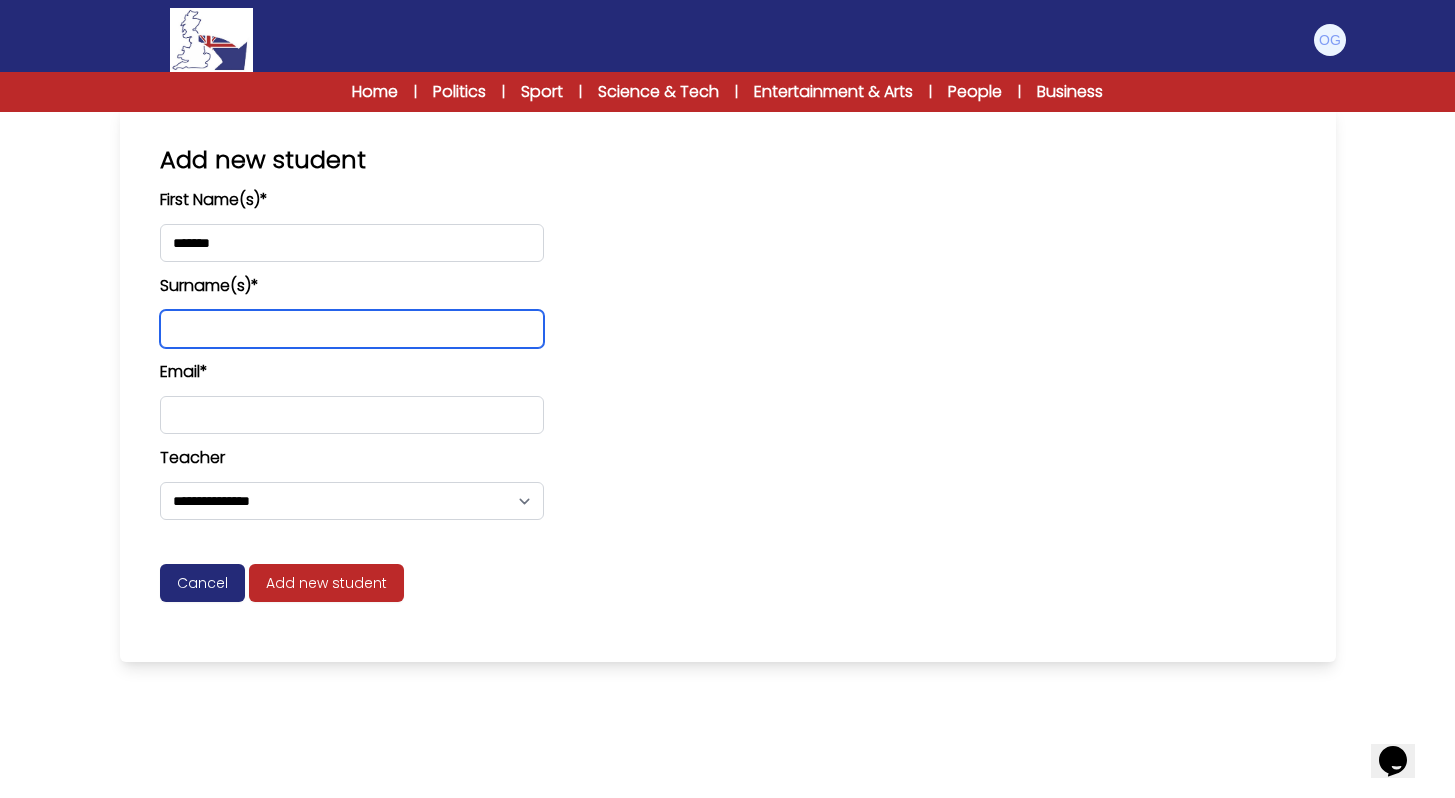 click at bounding box center [352, 329] 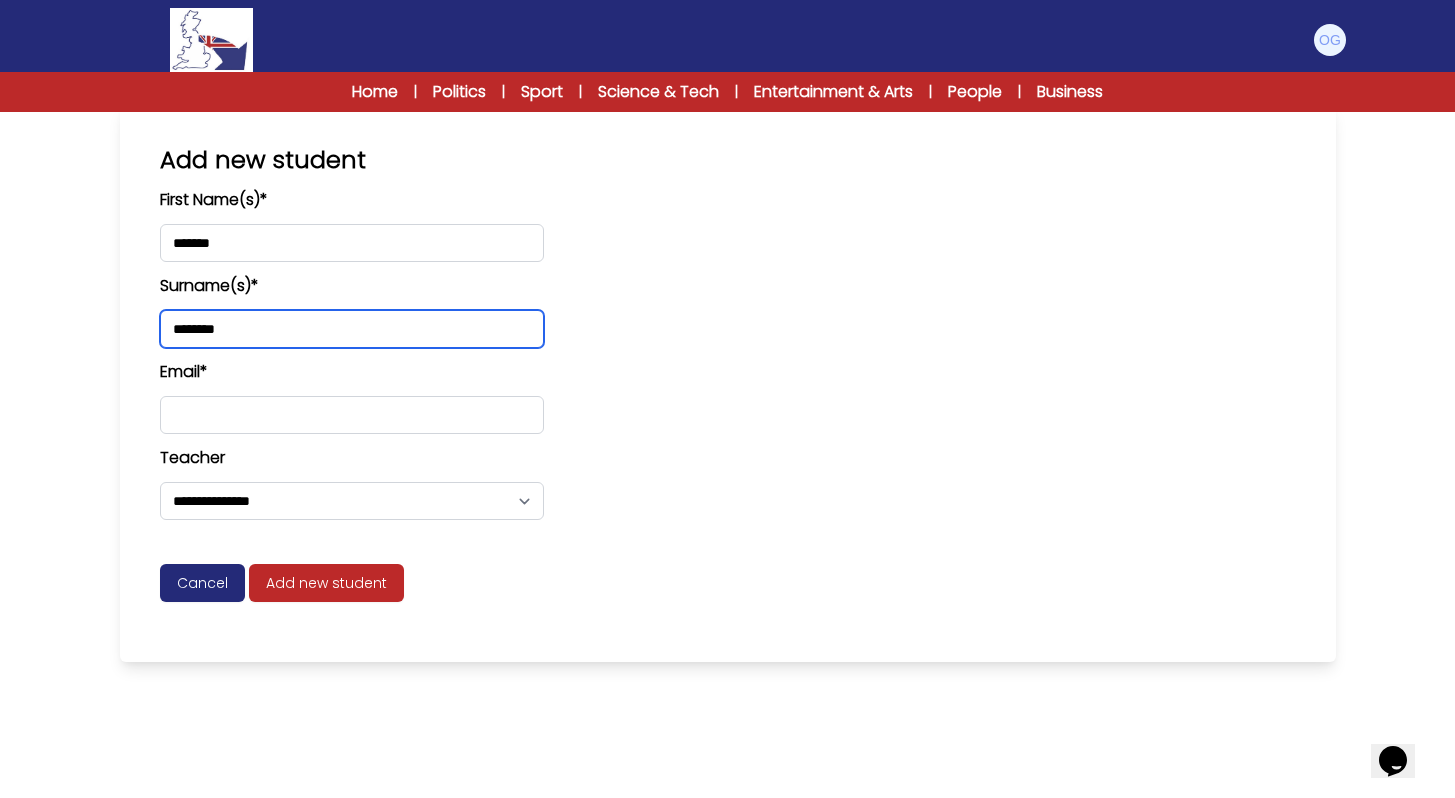type on "********" 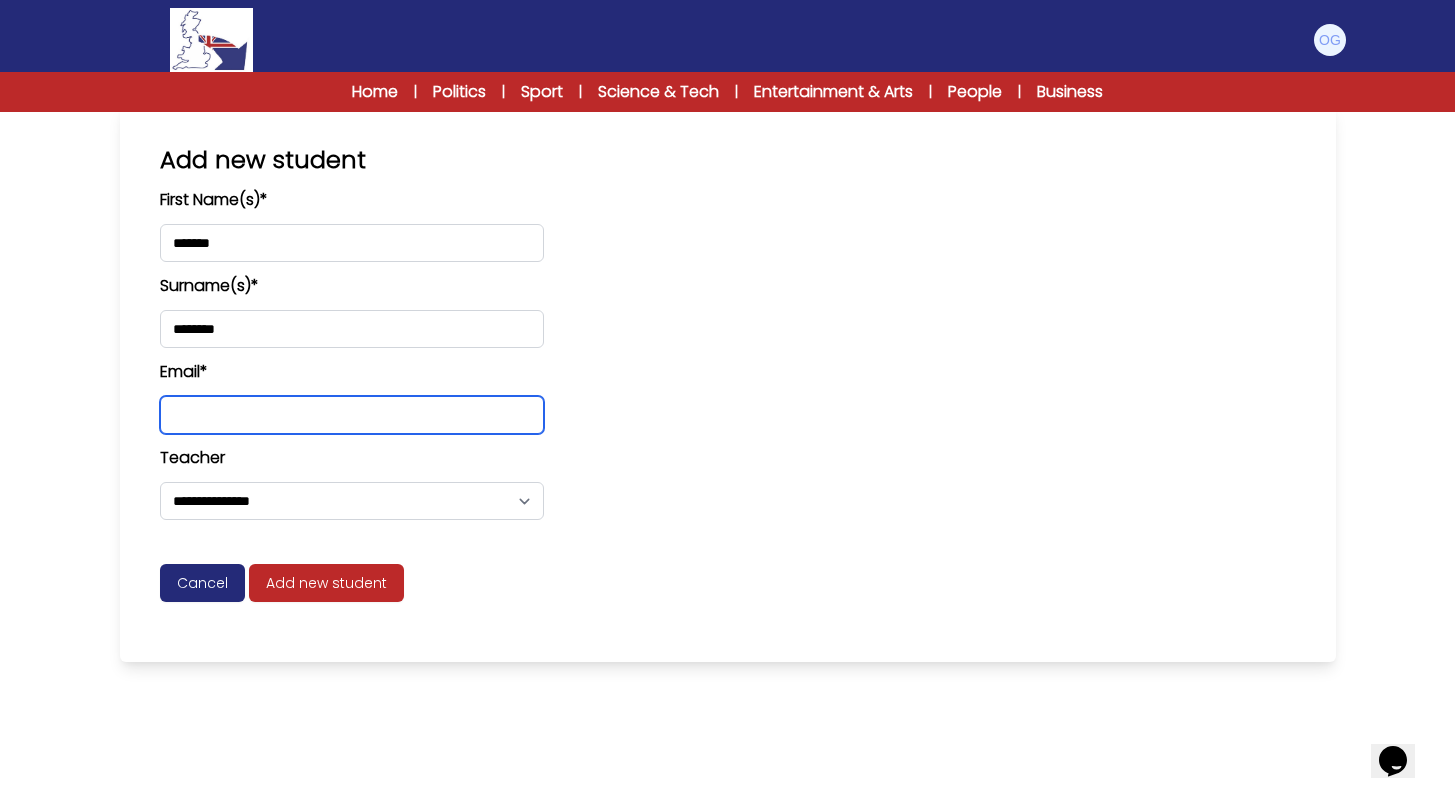 click at bounding box center [352, 415] 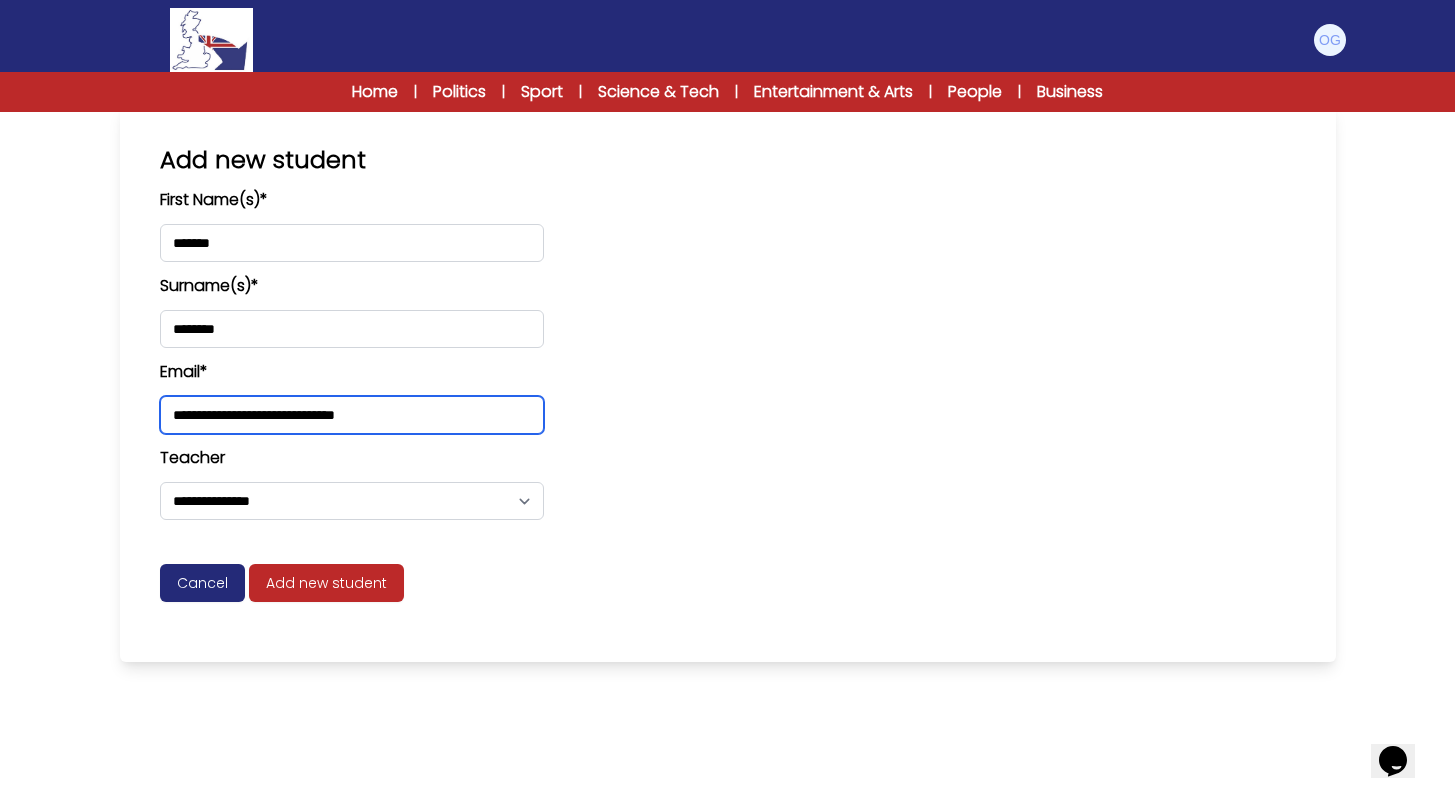 type on "**********" 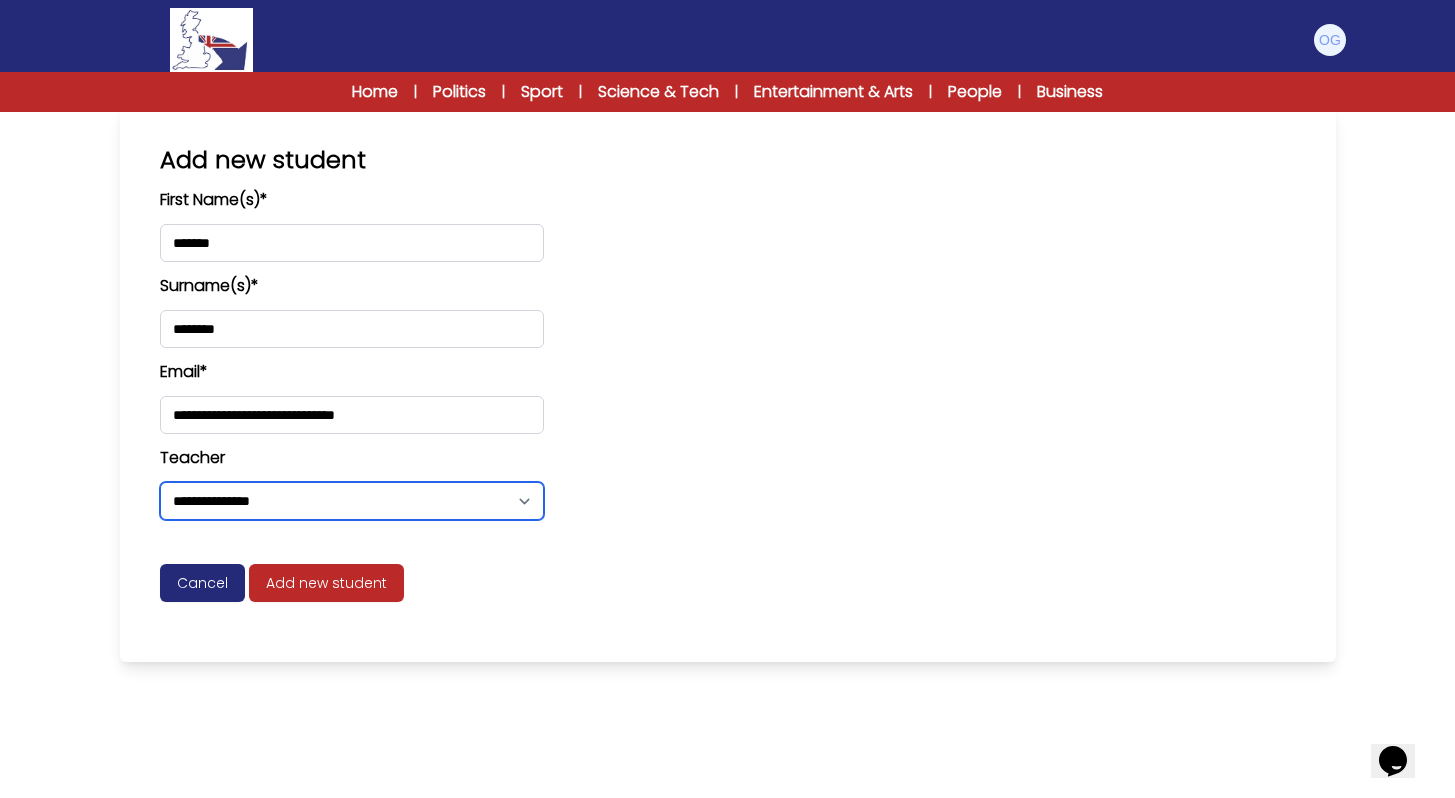 click on "**********" at bounding box center [352, 501] 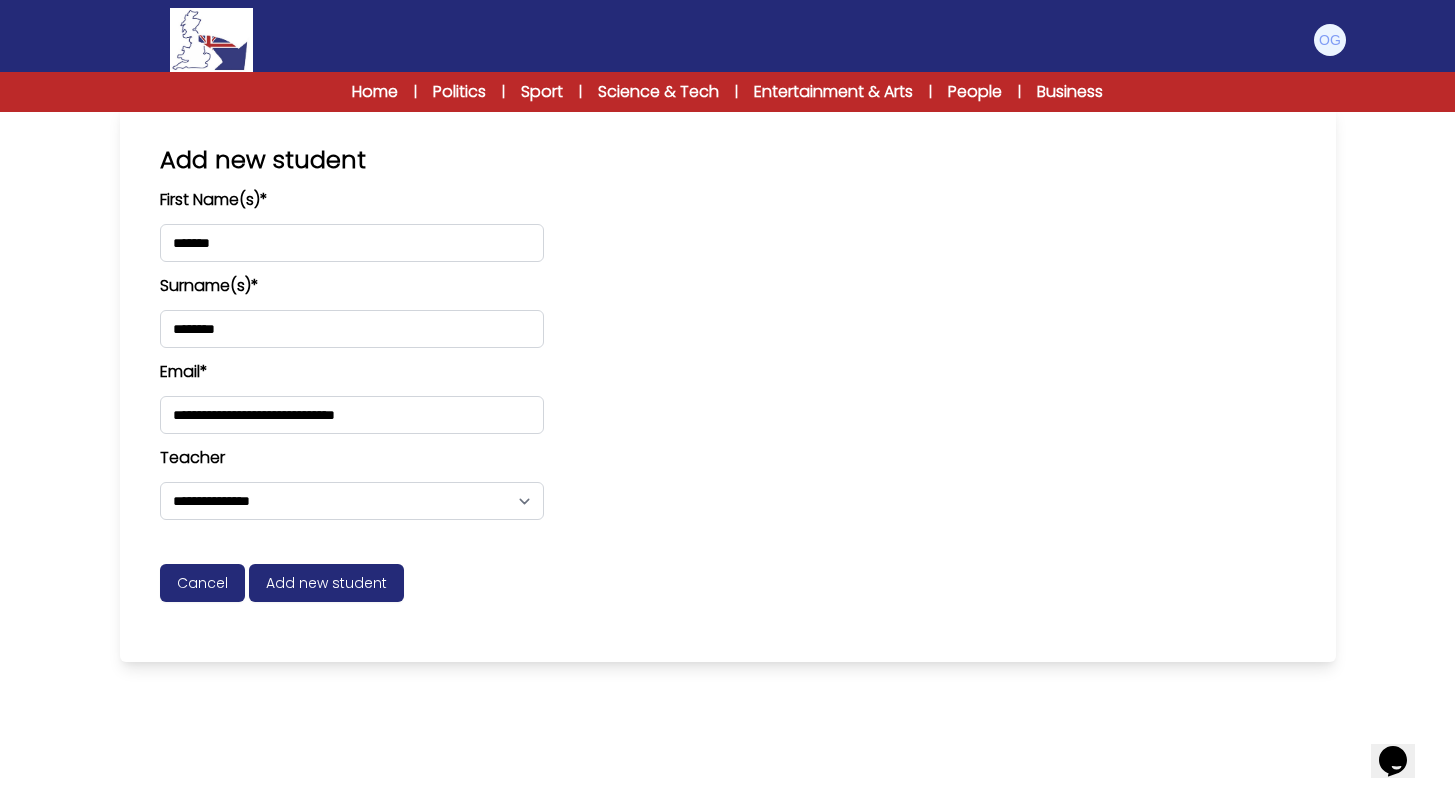 click on "Add new student" at bounding box center (326, 583) 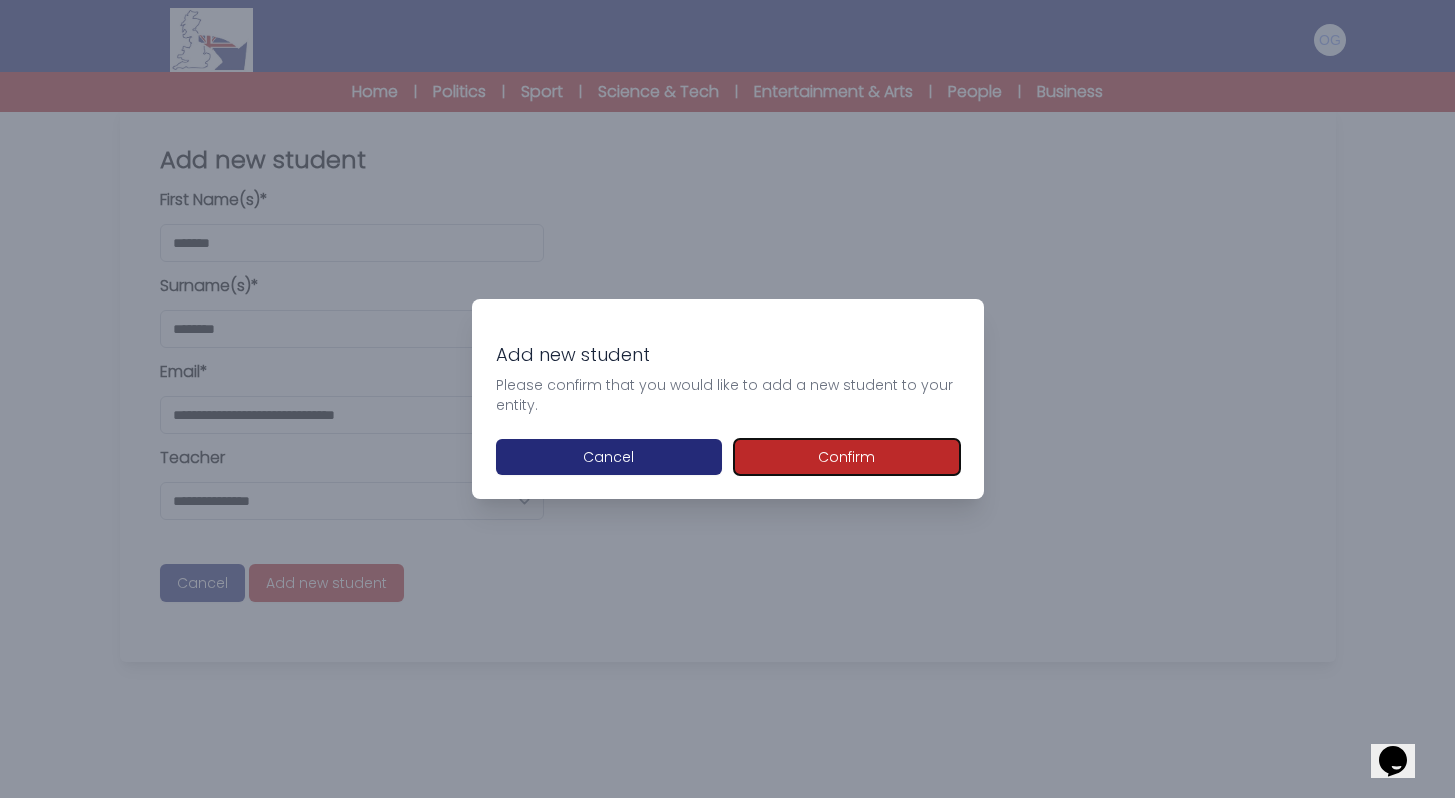 click on "Confirm" at bounding box center (847, 457) 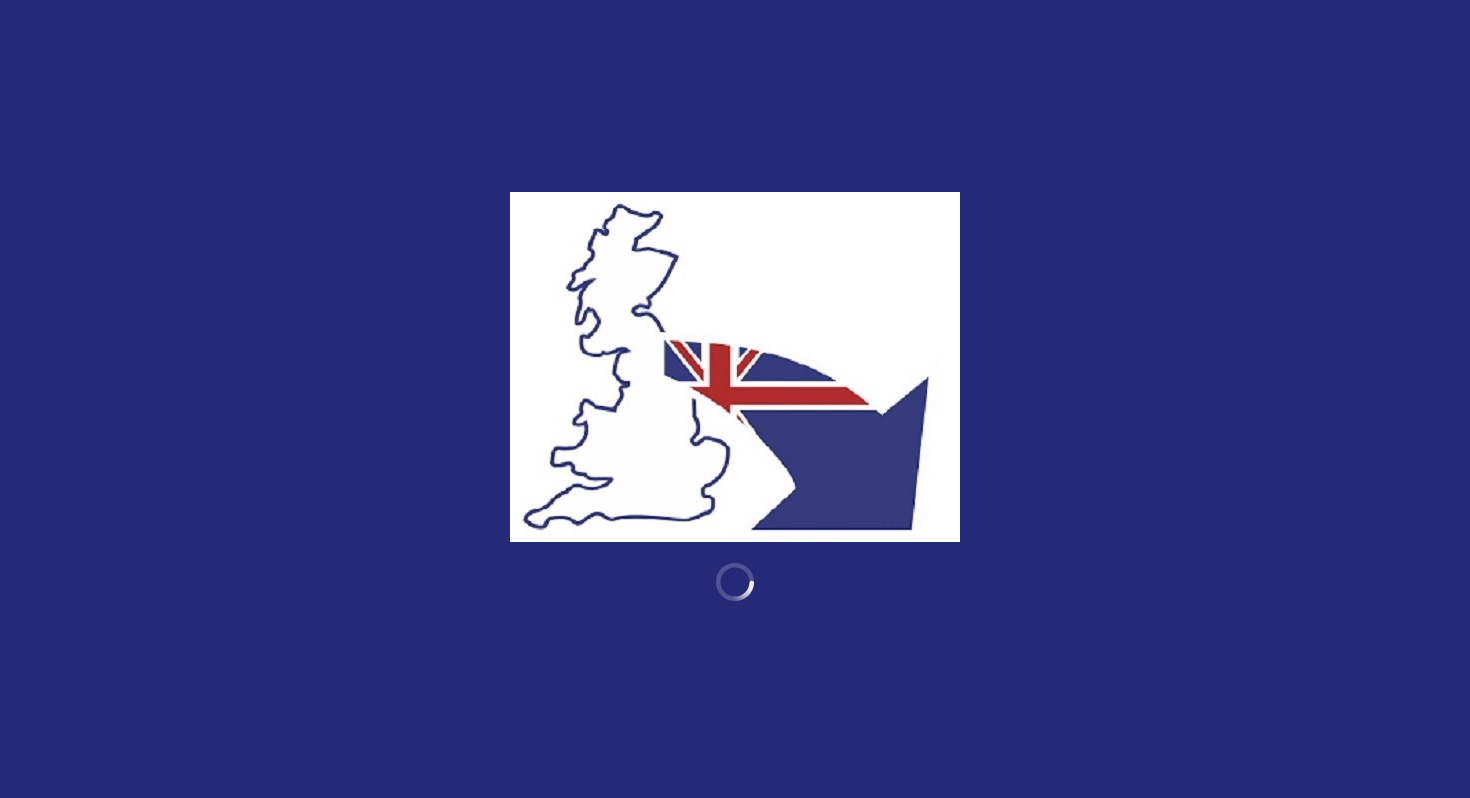 scroll, scrollTop: 0, scrollLeft: 0, axis: both 